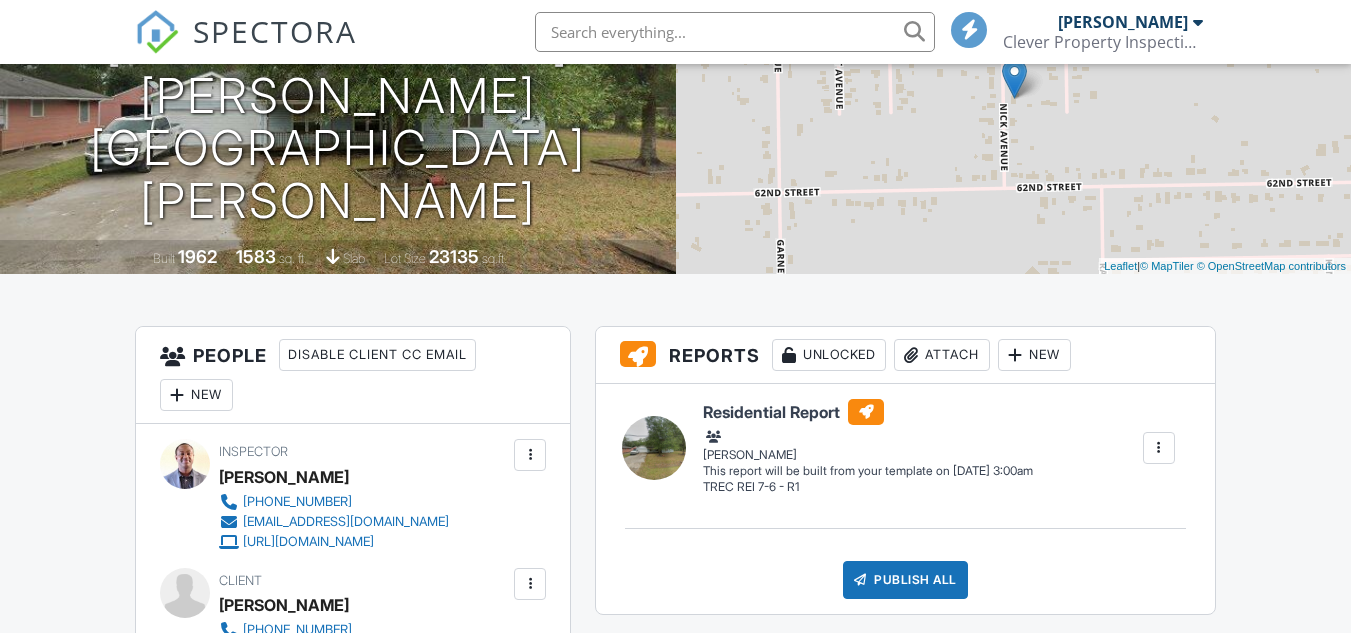 scroll, scrollTop: 260, scrollLeft: 0, axis: vertical 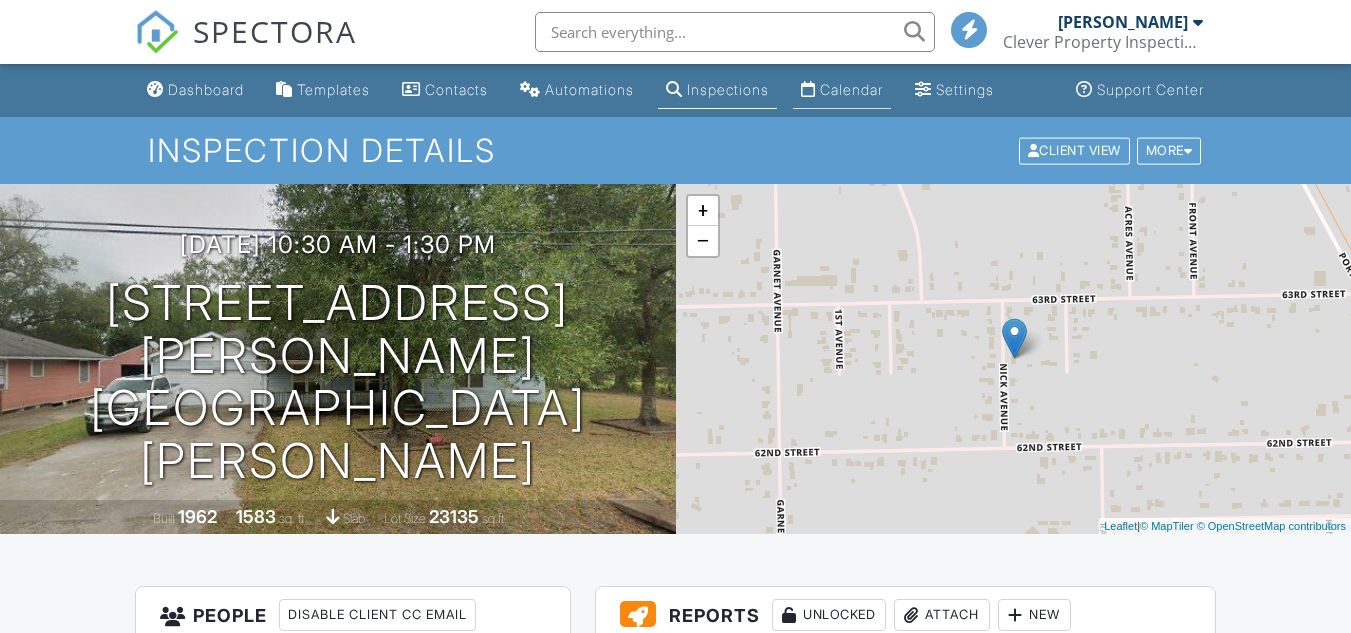 click on "Calendar" at bounding box center [851, 89] 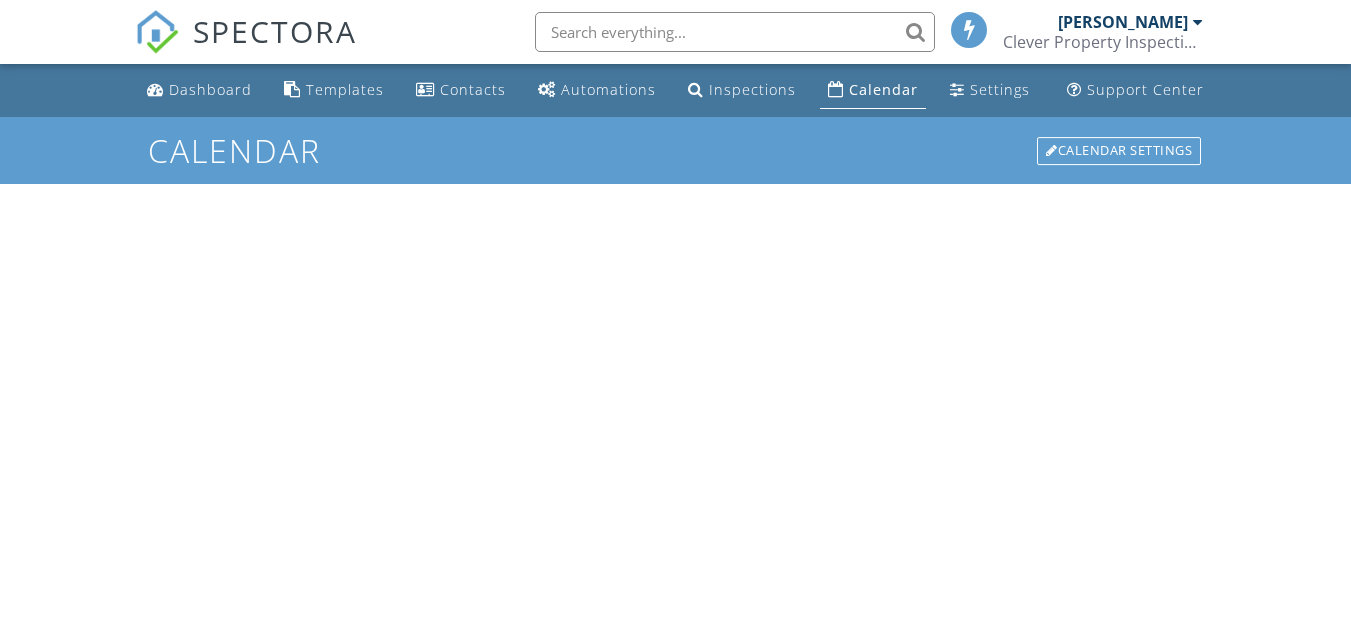 scroll, scrollTop: 0, scrollLeft: 0, axis: both 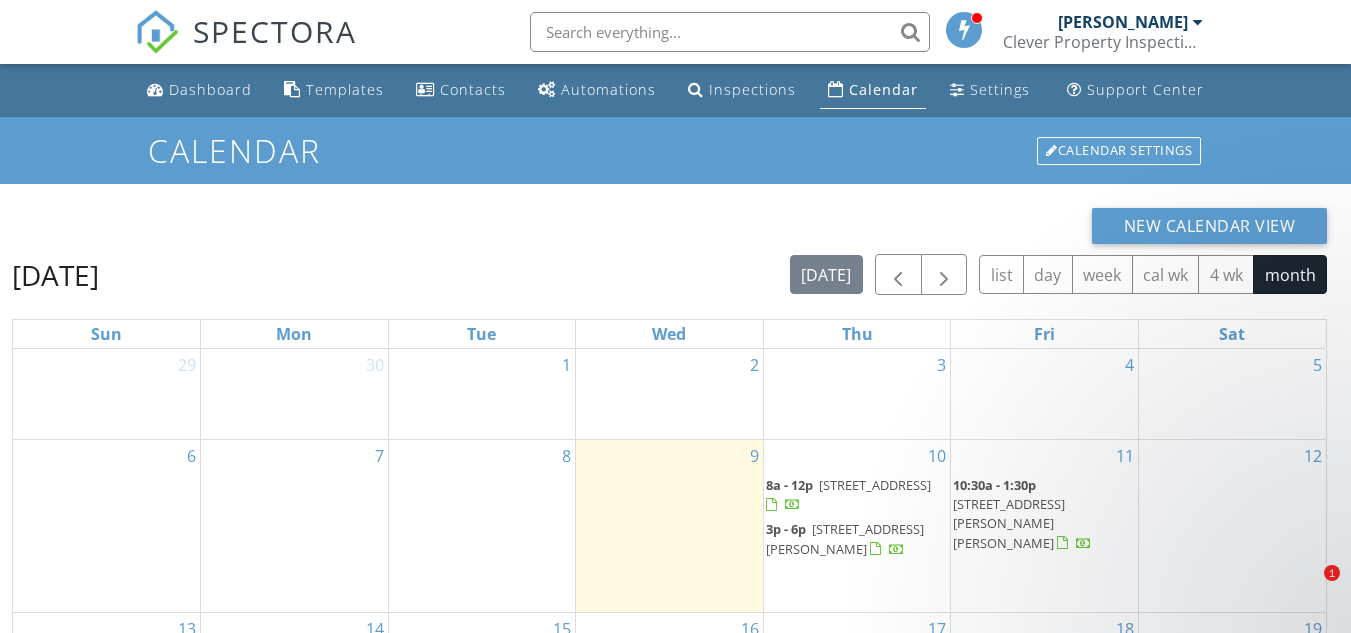 click on "8a - 12p
[STREET_ADDRESS]" at bounding box center (848, 494) 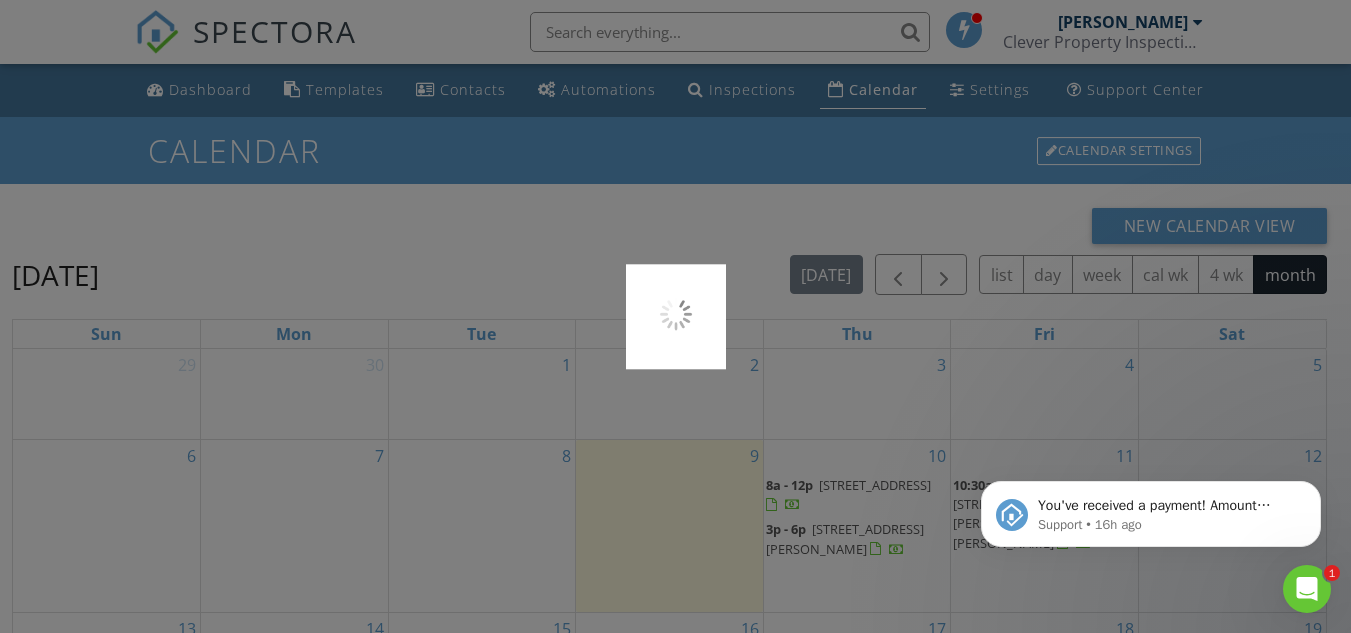 scroll, scrollTop: 0, scrollLeft: 0, axis: both 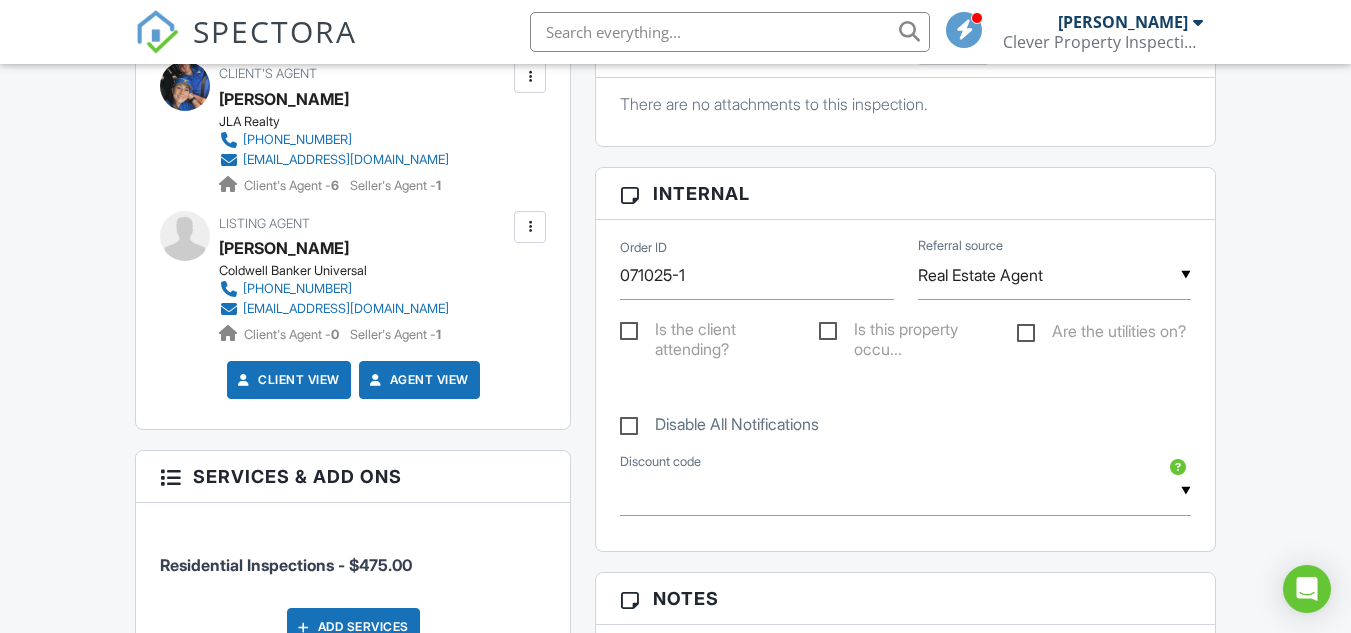drag, startPoint x: 1357, startPoint y: 107, endPoint x: 1342, endPoint y: 246, distance: 139.807 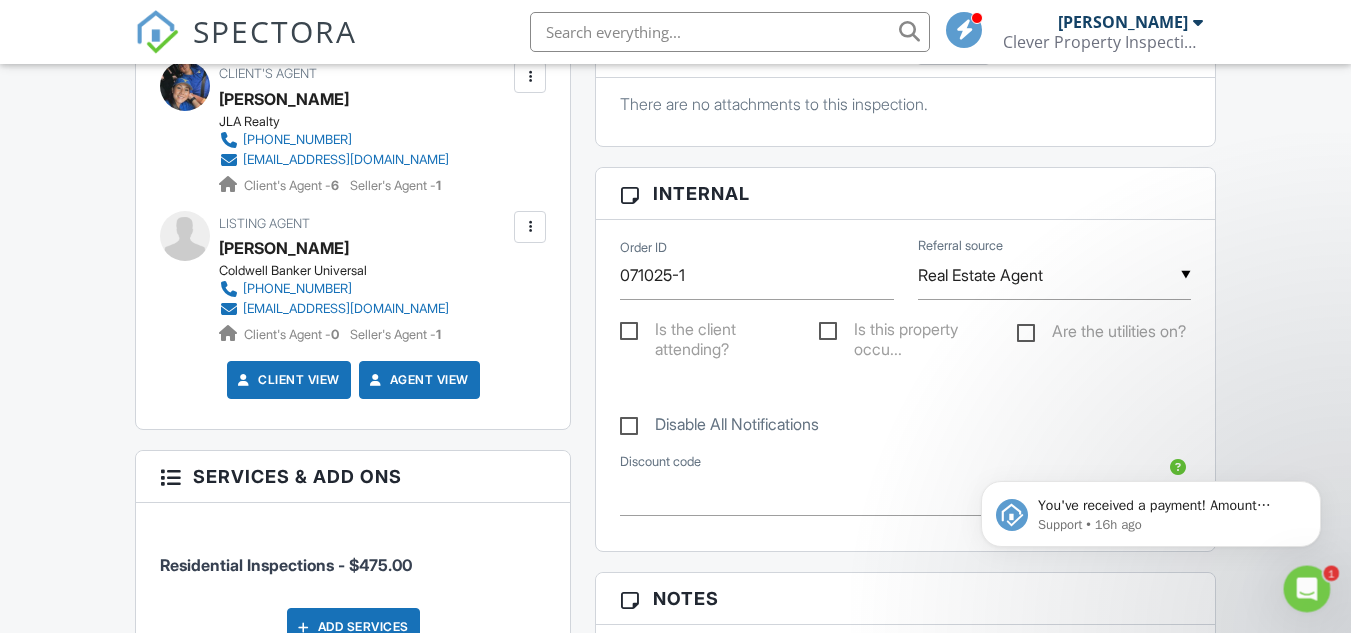 scroll, scrollTop: 0, scrollLeft: 0, axis: both 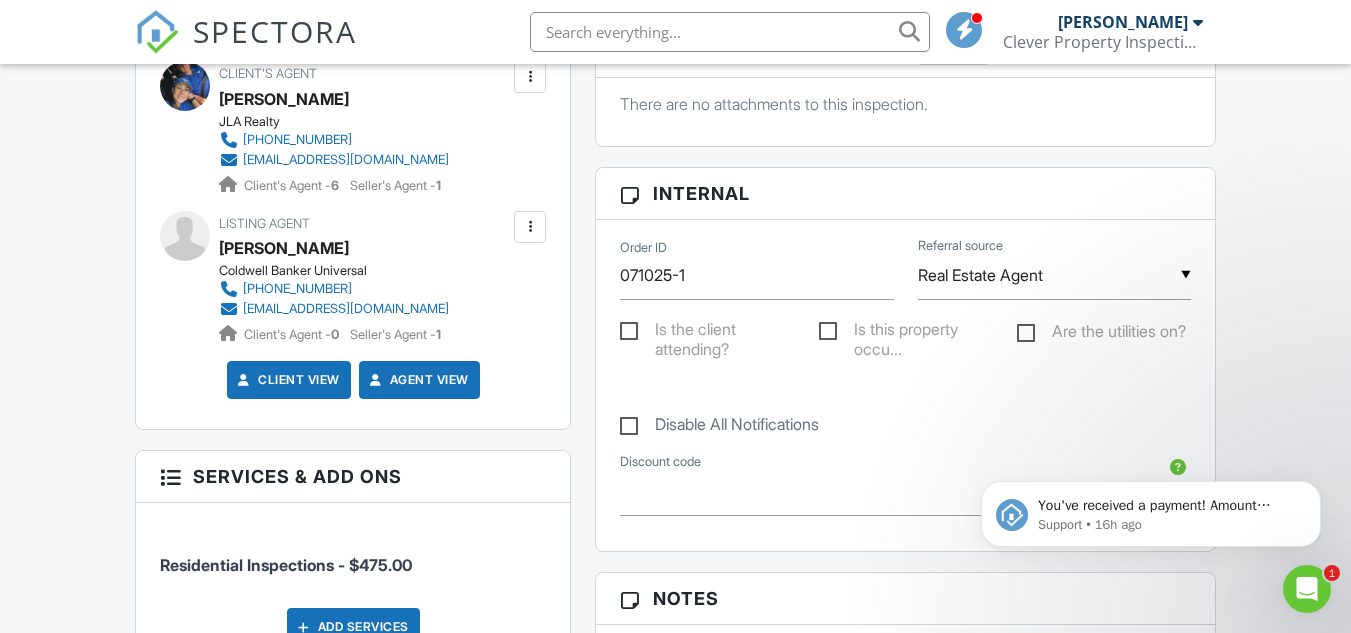 click on "Dashboard
Templates
Contacts
Automations
Inspections
Calendar
Settings
Support Center
Inspection Details
Client View
More
Property Details
Reschedule
Reorder / Copy
Share
Cancel
Delete
Print Order
Convert to V9
View Change Log
07/10/2025  8:00 am
- 12:00 pm
3980 Procter St
Beaumont, TX 77705
Built
2024
2049
sq. ft.
slab
+ − Leaflet  |  © MapTiler   © OpenStreetMap contributors
All emails and texts are disabled for this inspection!
All emails and texts have been disabled for this inspection. This may have happened due to someone manually disabling them or this inspection being unconfirmed when it was scheduled. To re-enable emails and texts for this inspection, click the button below." at bounding box center [675, 1024] 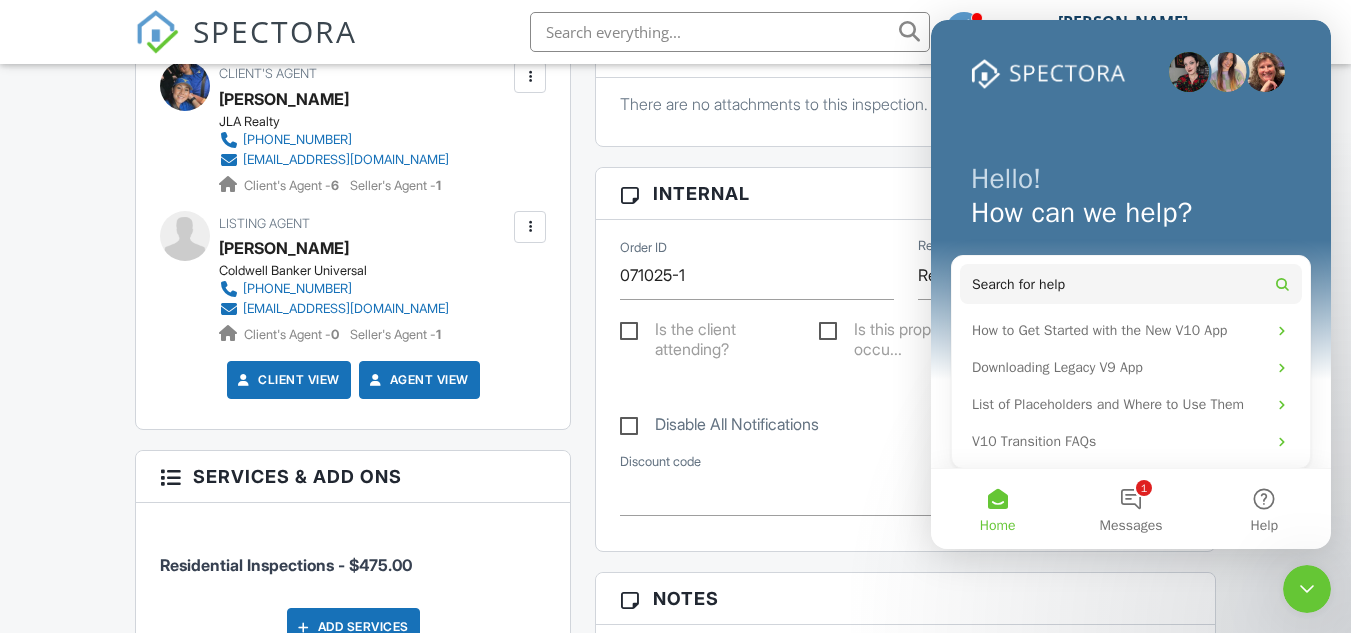 scroll, scrollTop: 0, scrollLeft: 0, axis: both 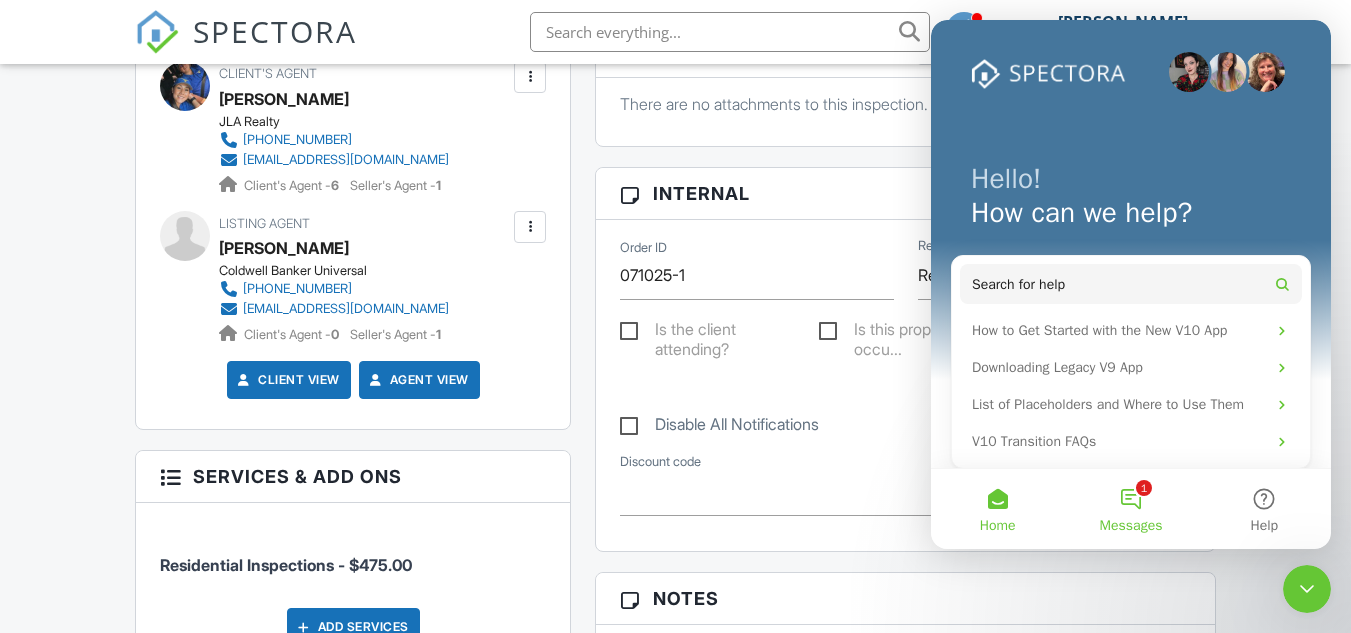 click on "1 Messages" at bounding box center [1130, 509] 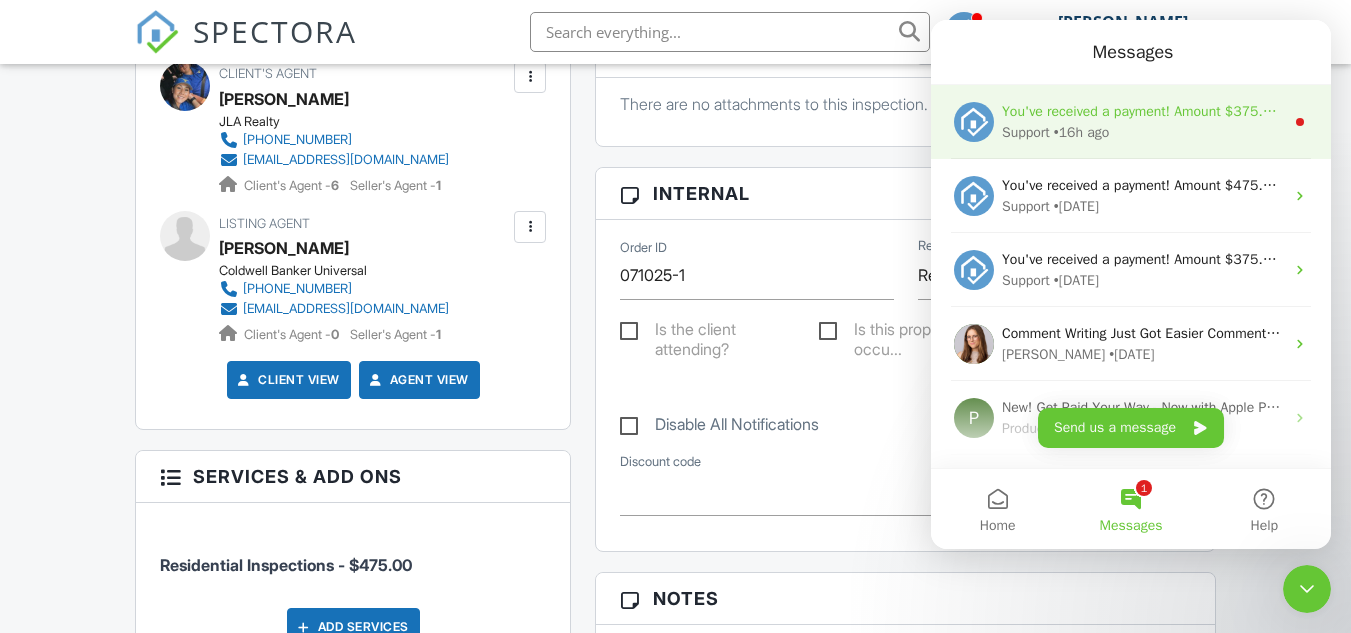 click on "Support •  16h ago" at bounding box center (1143, 132) 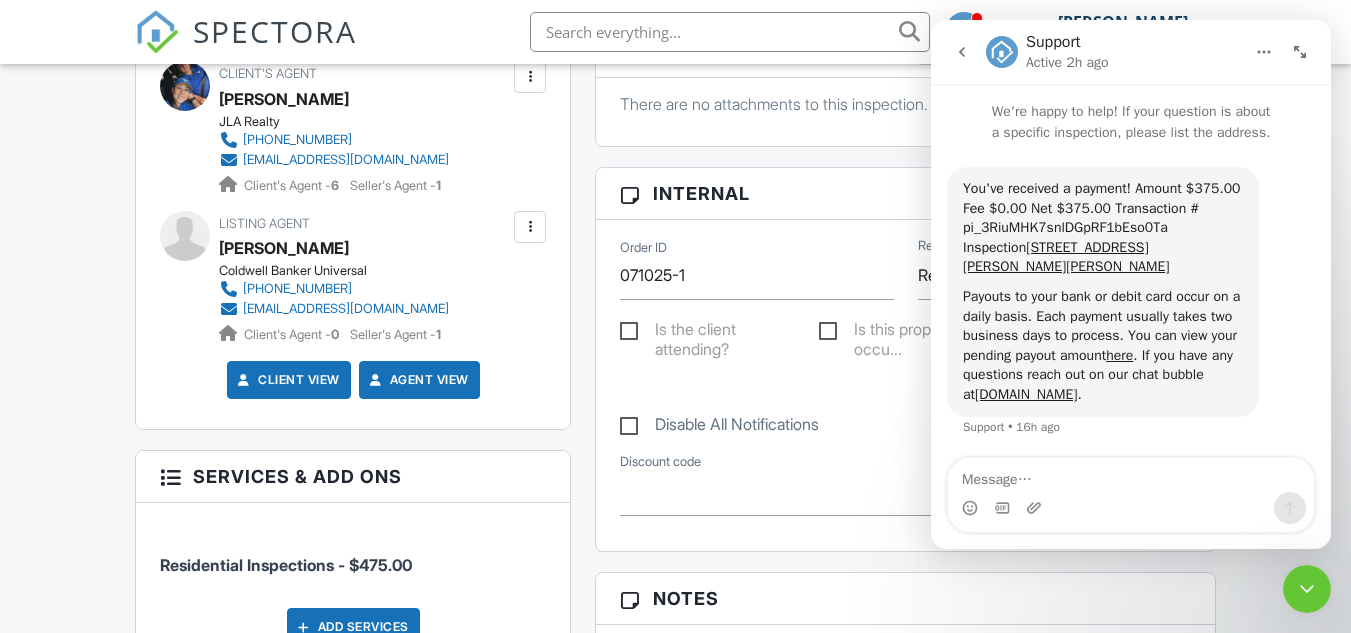 click 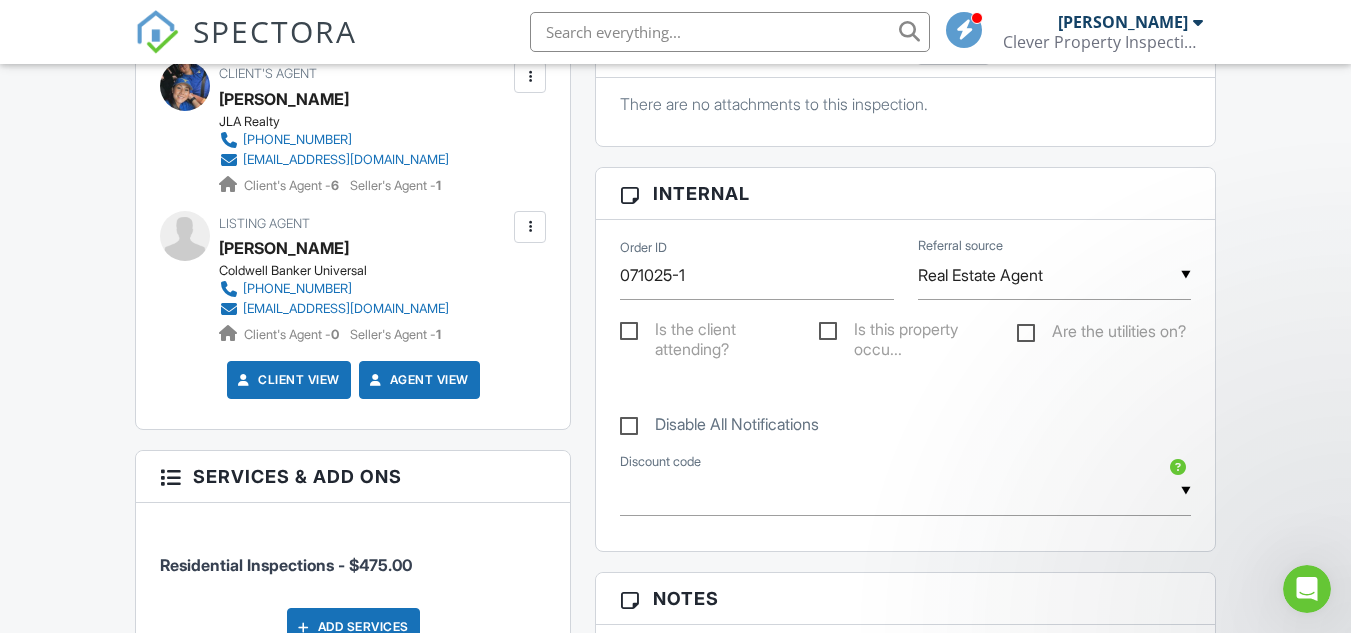 scroll, scrollTop: 0, scrollLeft: 0, axis: both 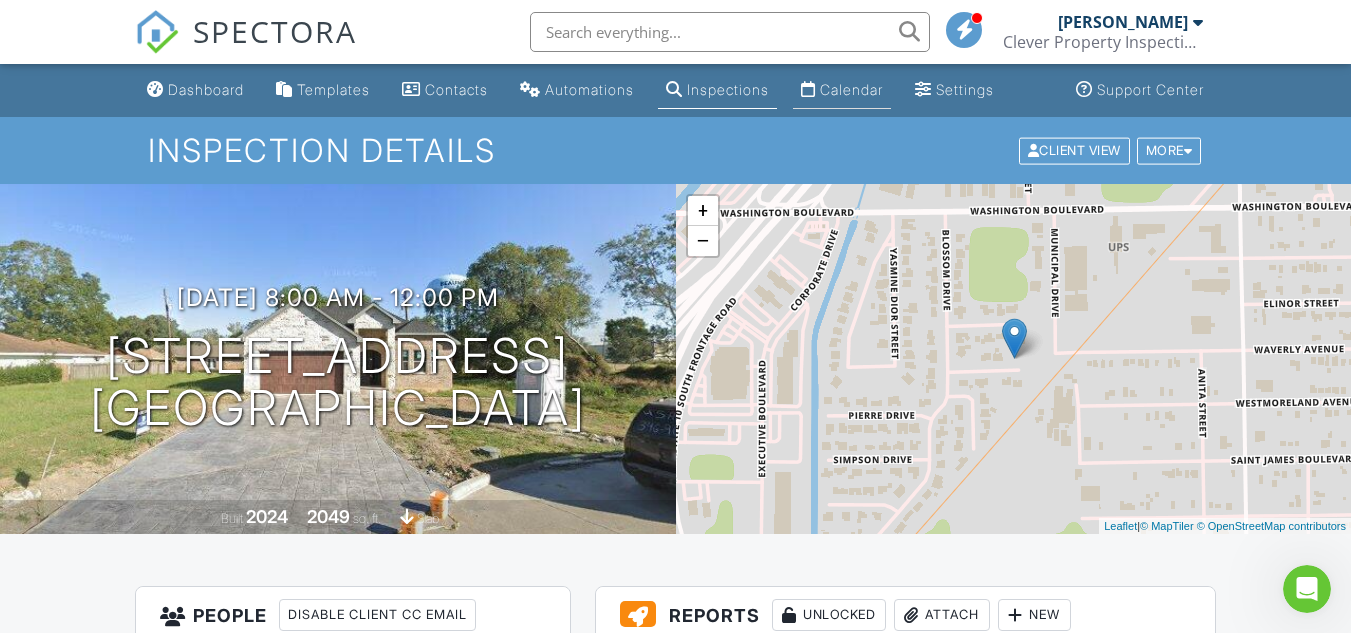 click on "Calendar" at bounding box center [851, 89] 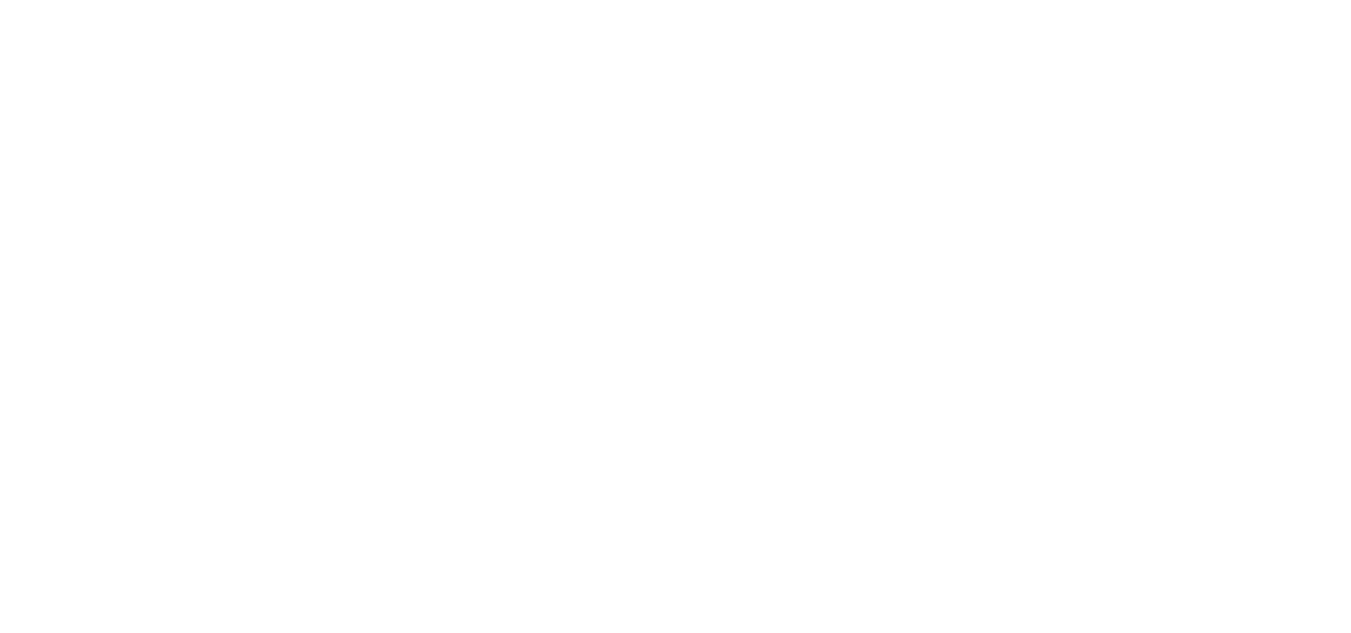 scroll, scrollTop: 0, scrollLeft: 0, axis: both 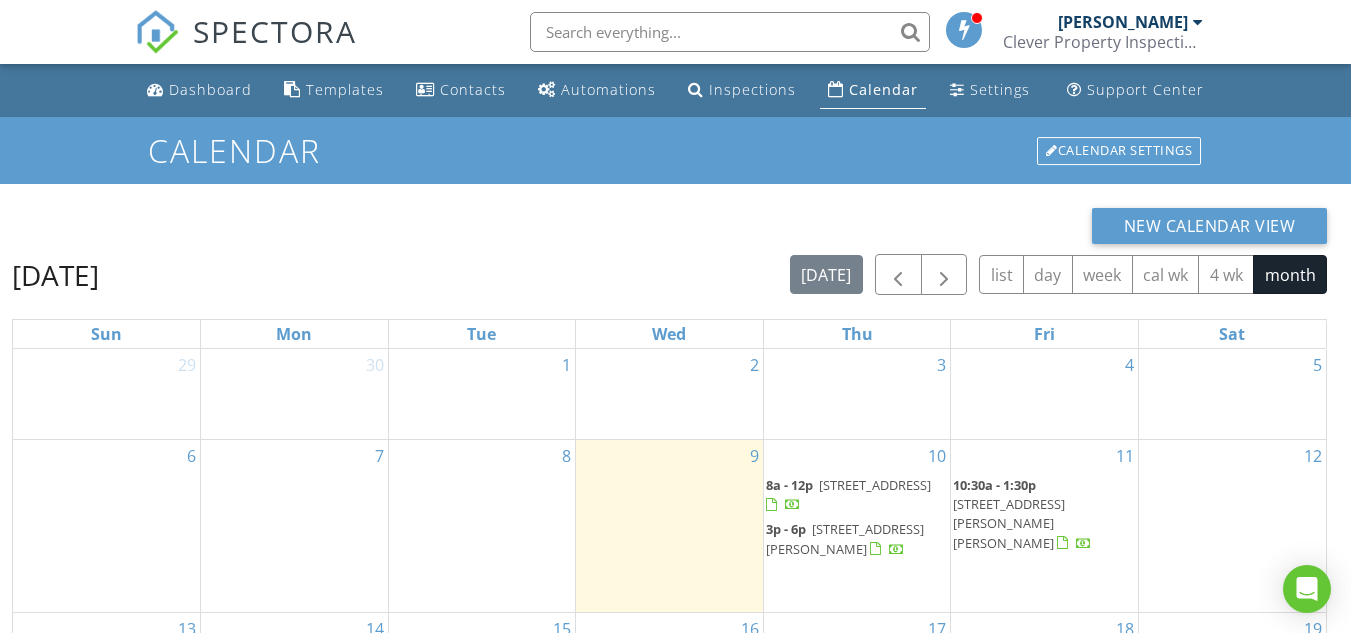 click on "3p - 6p
2635 quiet corral lane, Port Arthur 77640" at bounding box center (845, 538) 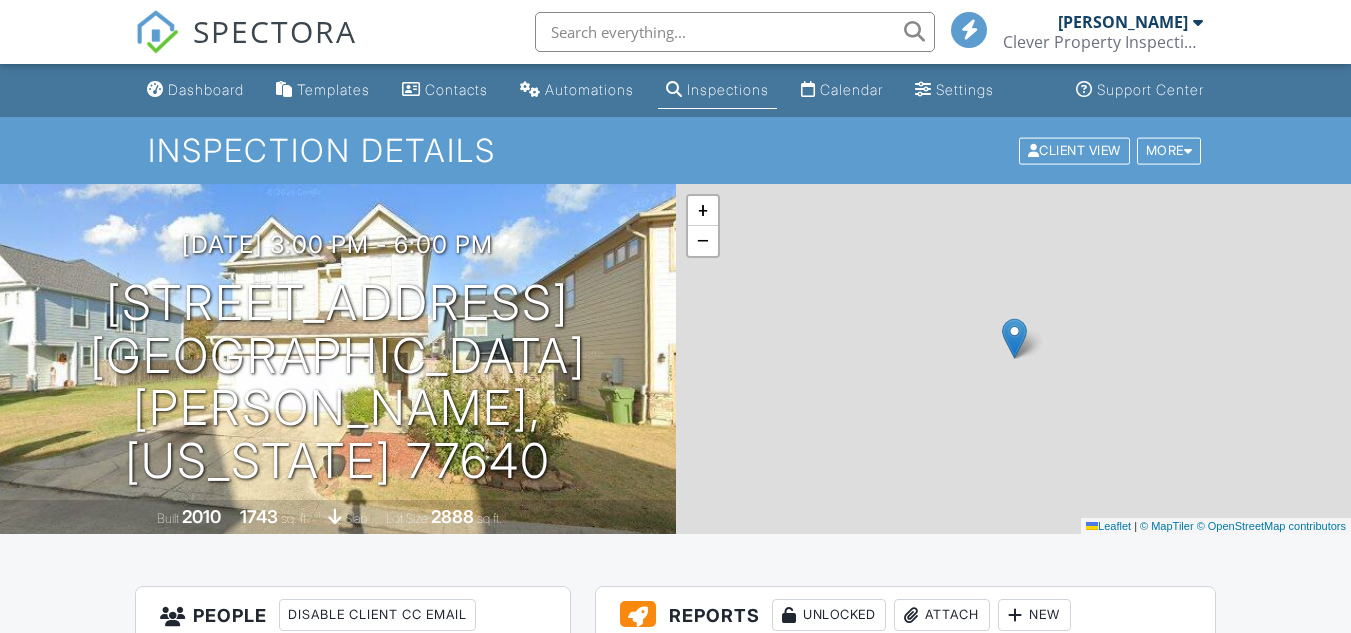scroll, scrollTop: 0, scrollLeft: 0, axis: both 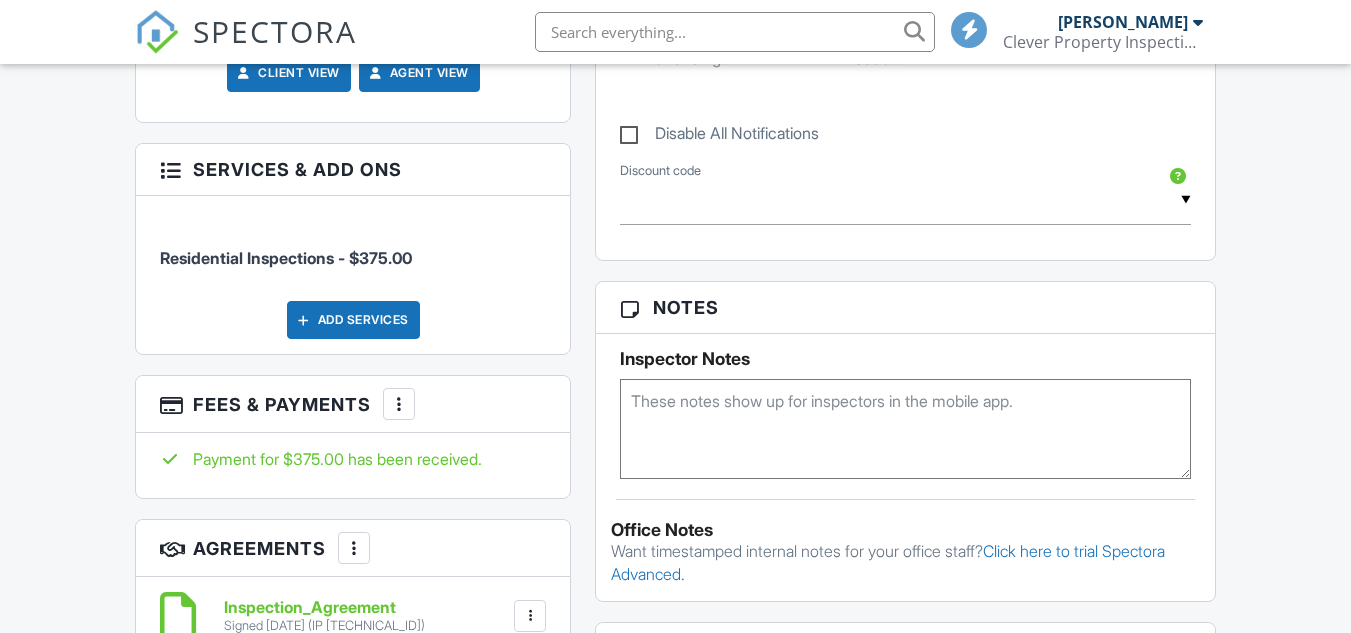 click at bounding box center (905, 429) 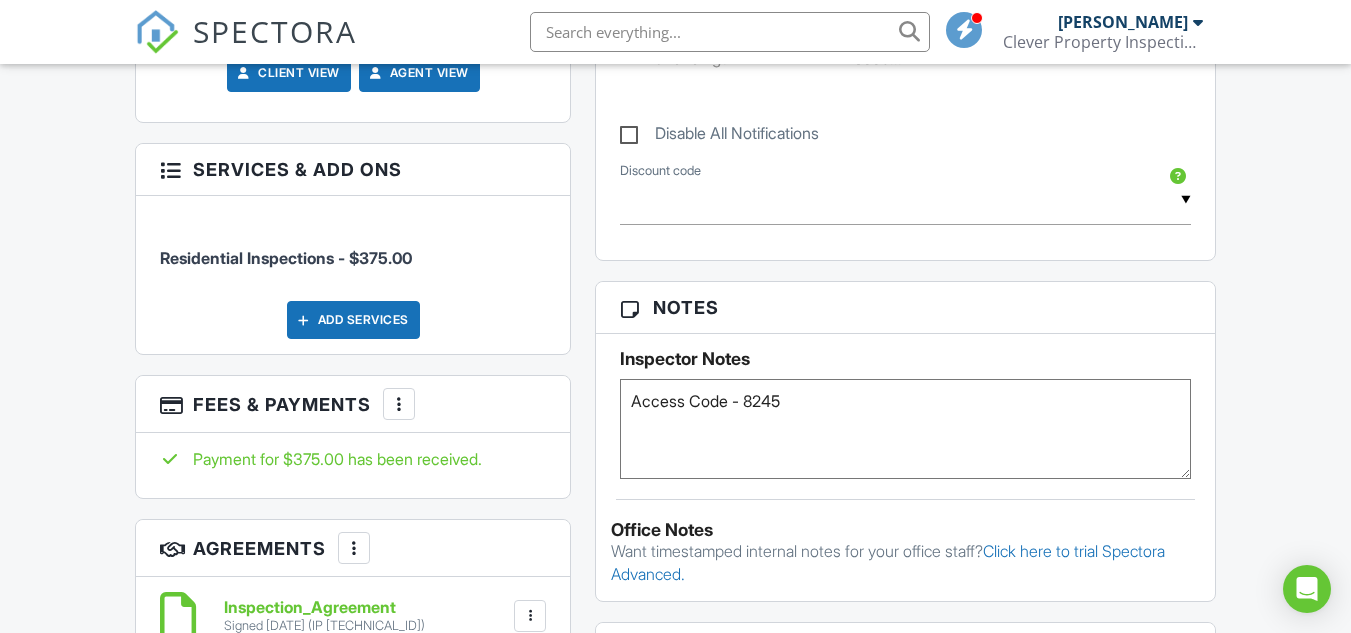 type on "Access Code - 8245" 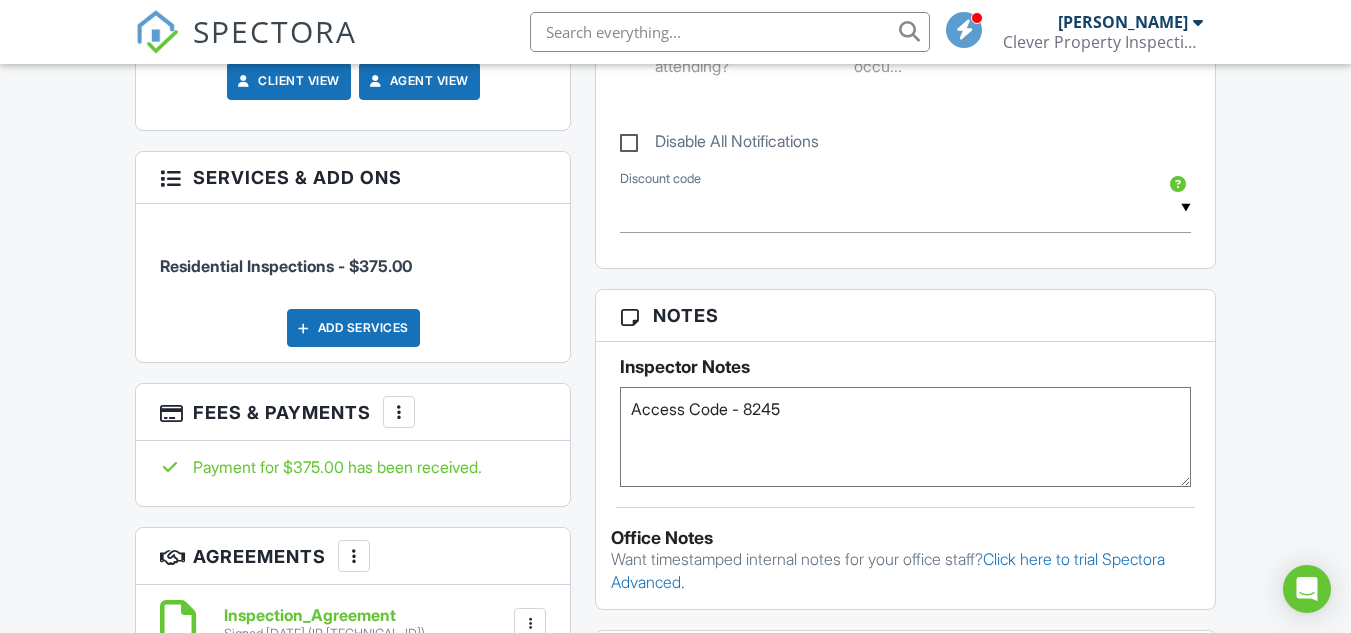 scroll, scrollTop: 0, scrollLeft: 0, axis: both 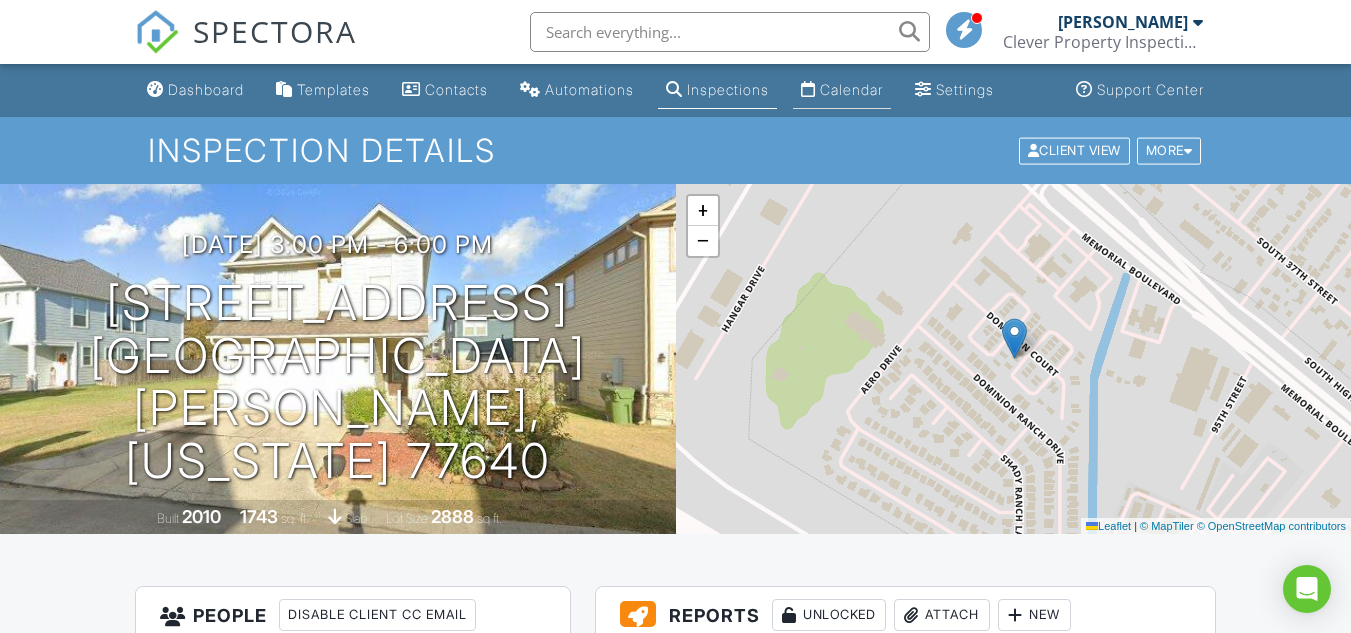 click on "Calendar" at bounding box center [851, 89] 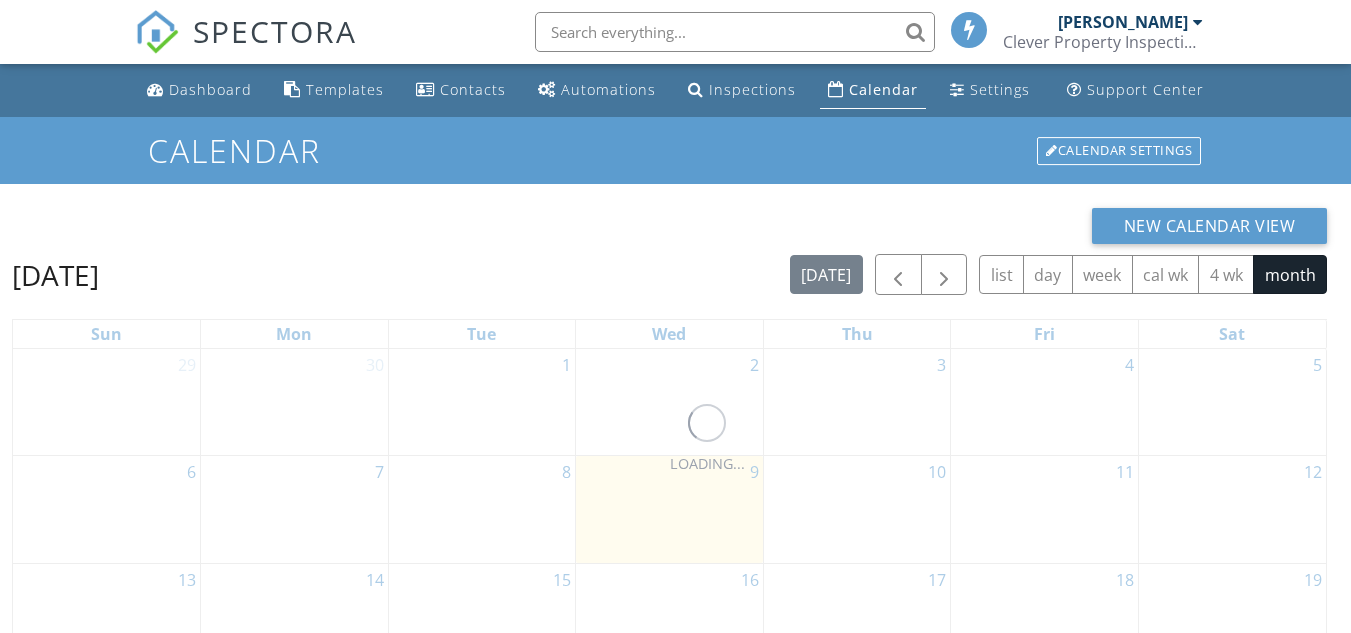 scroll, scrollTop: 0, scrollLeft: 0, axis: both 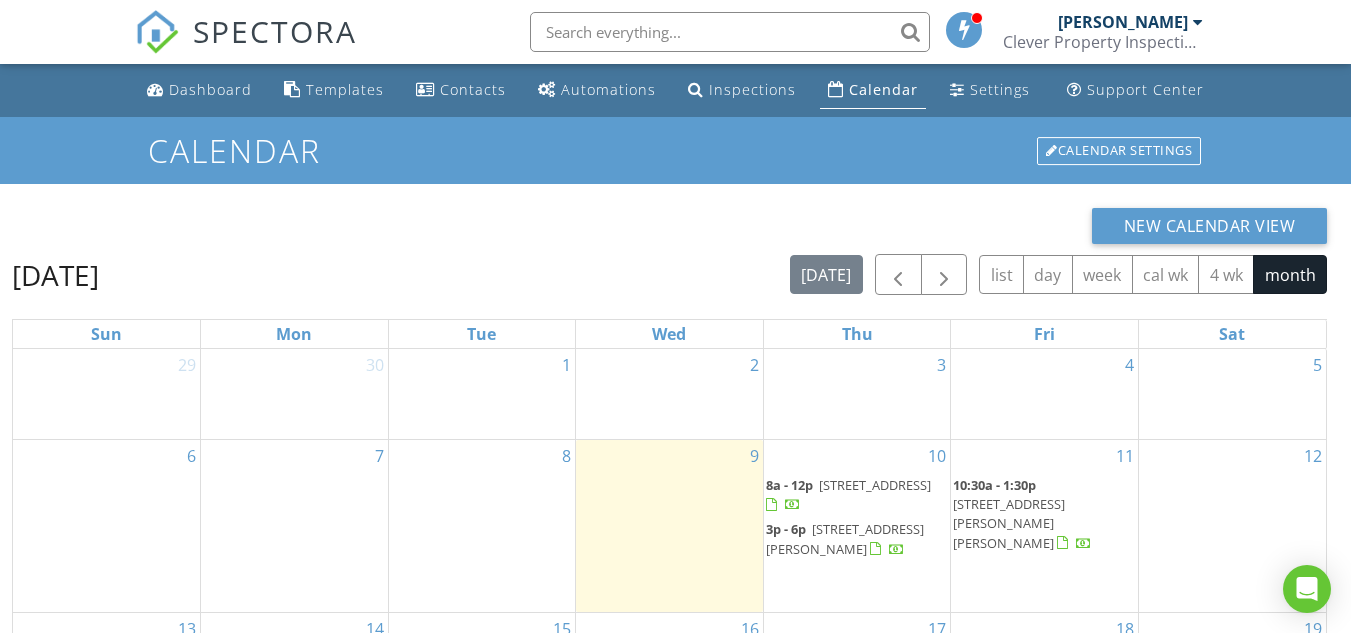 click on "[STREET_ADDRESS]" at bounding box center (875, 485) 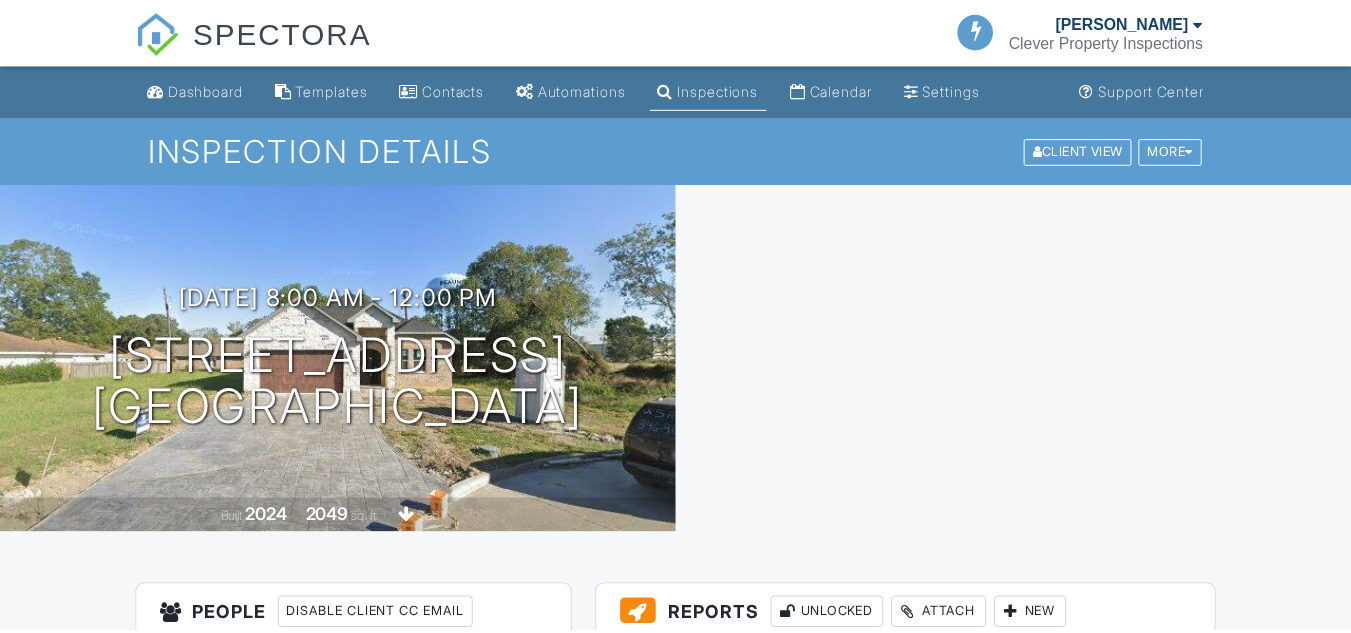 scroll, scrollTop: 0, scrollLeft: 0, axis: both 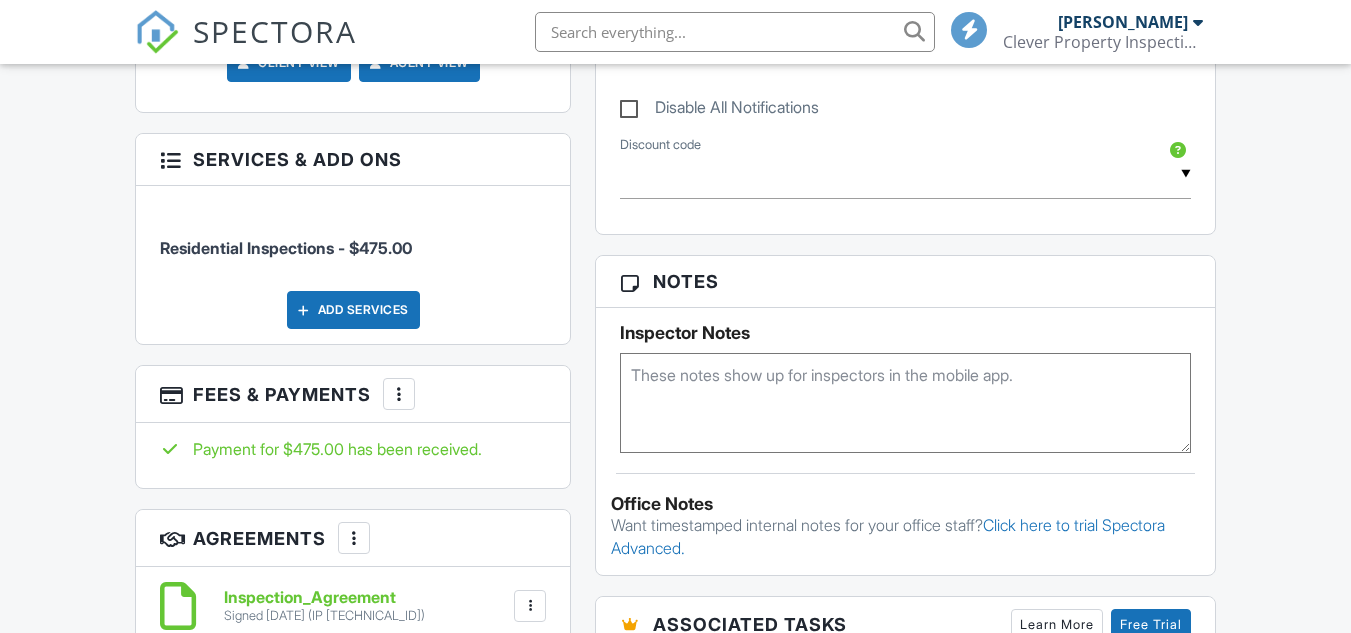 click at bounding box center [905, 403] 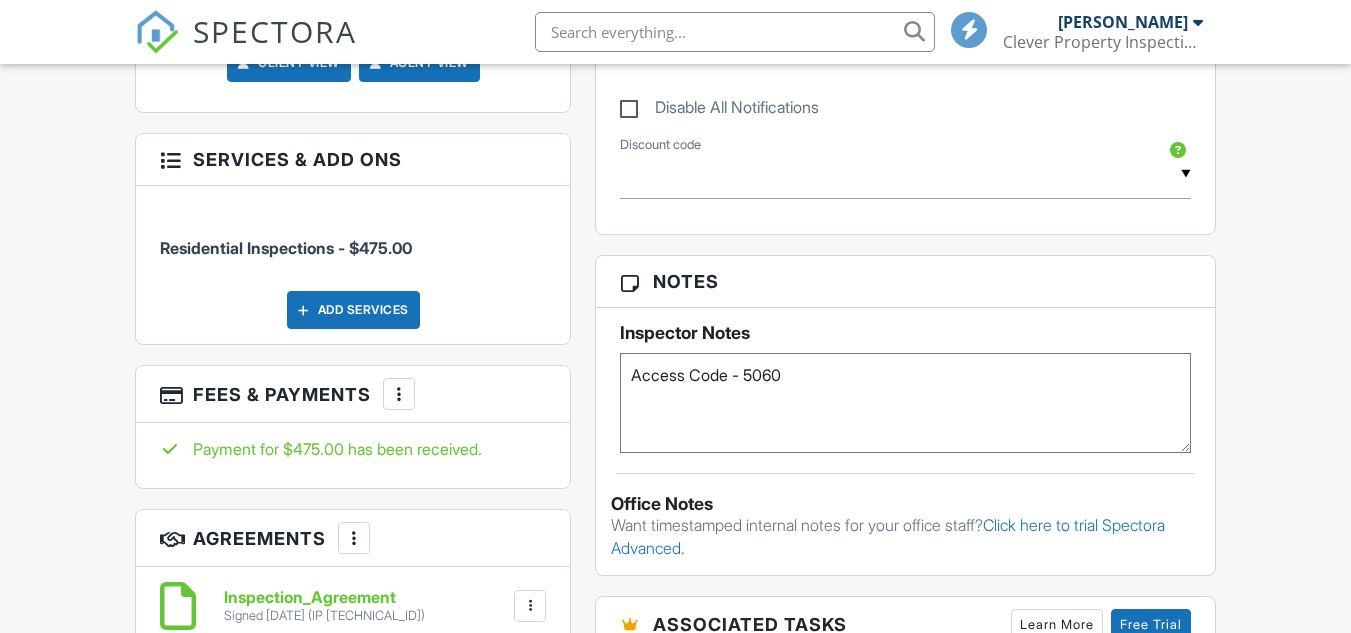 type on "Access Code - 5060" 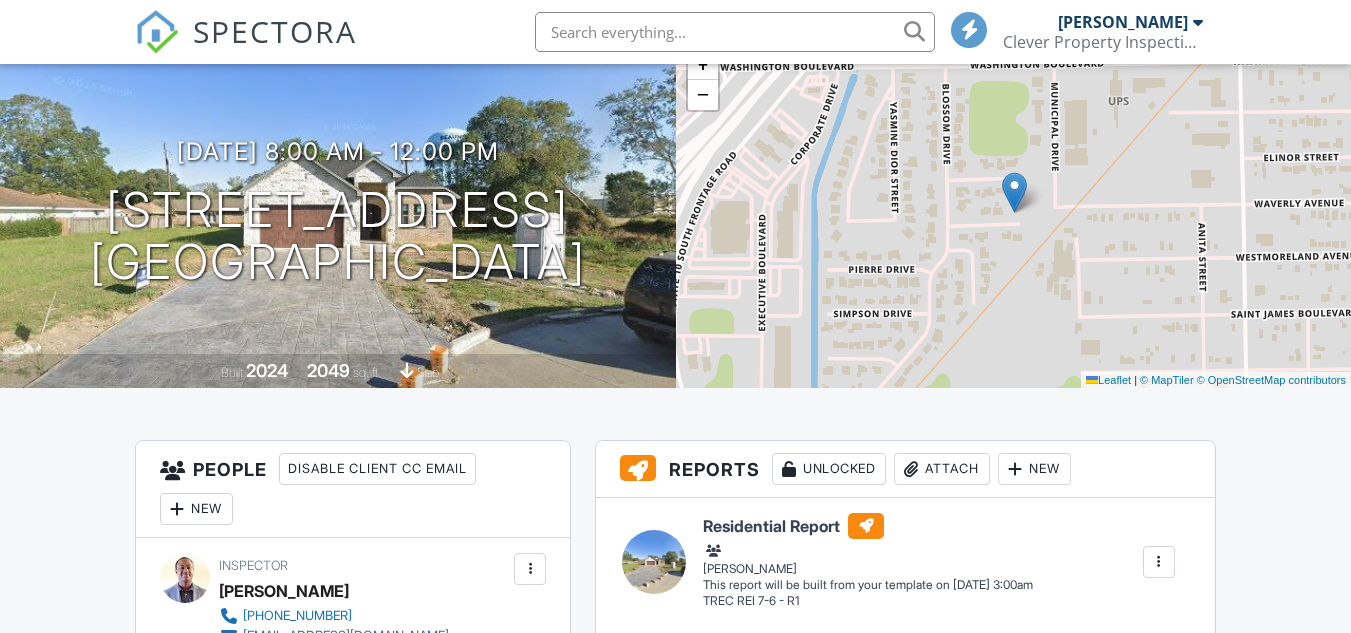 scroll, scrollTop: 0, scrollLeft: 0, axis: both 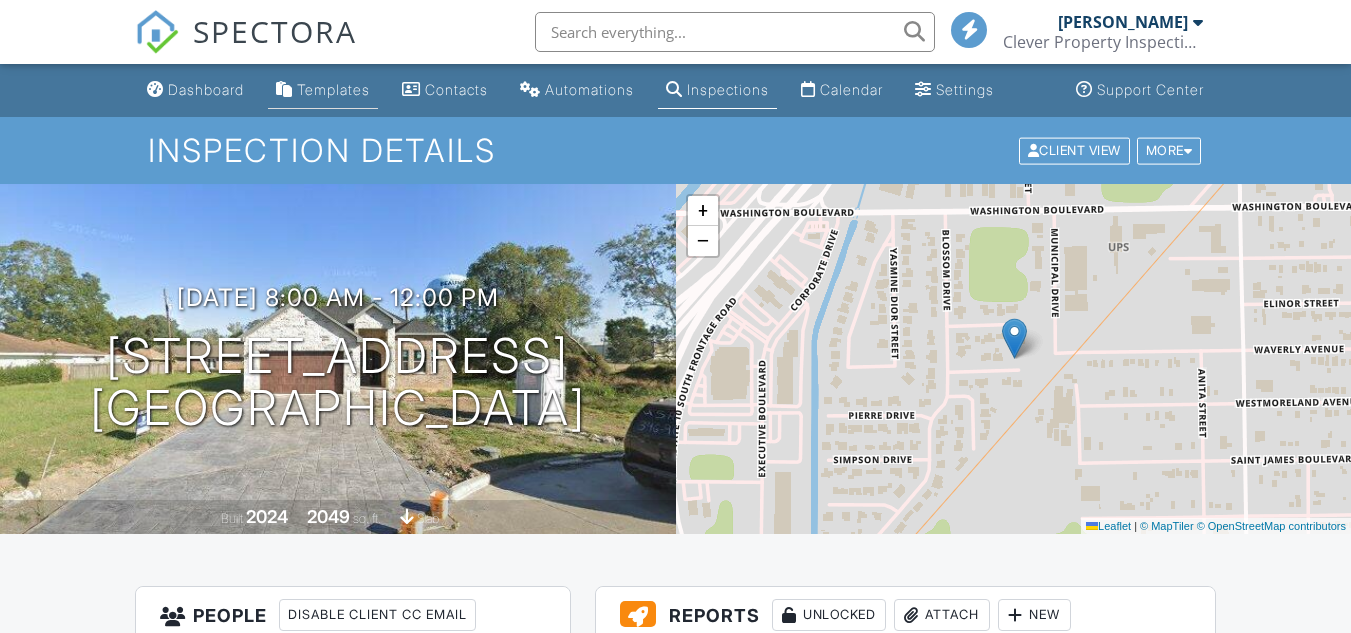click on "Templates" at bounding box center [333, 89] 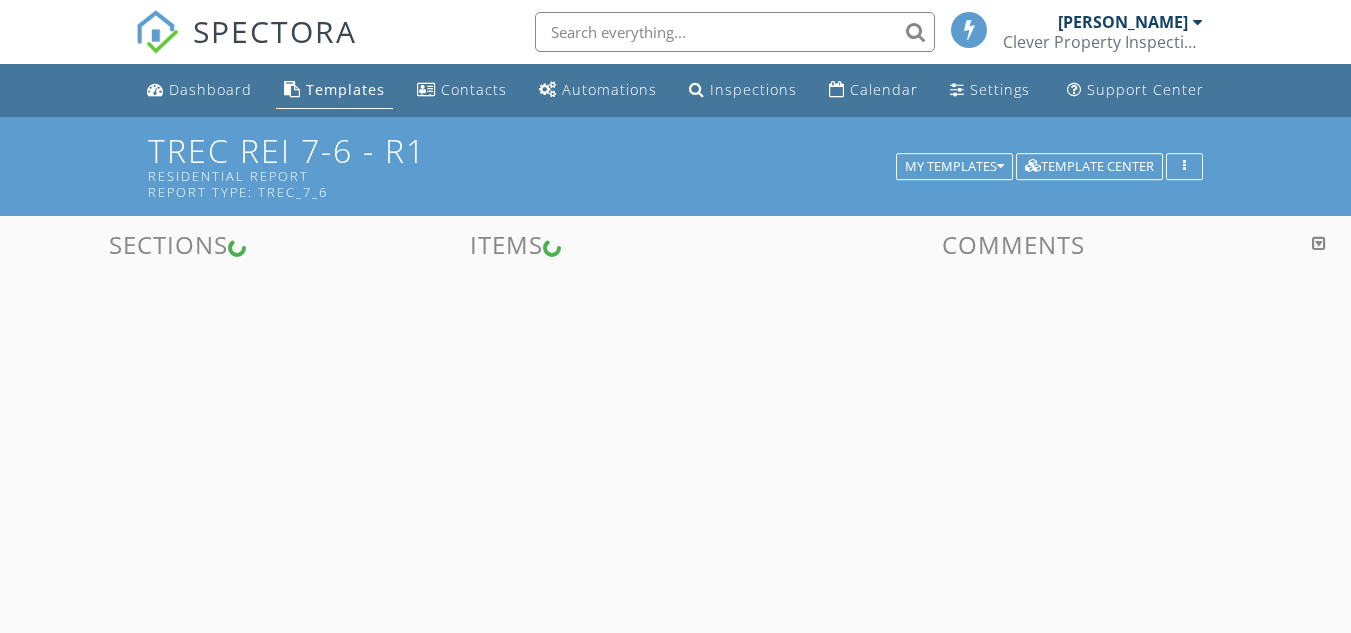 scroll, scrollTop: 0, scrollLeft: 0, axis: both 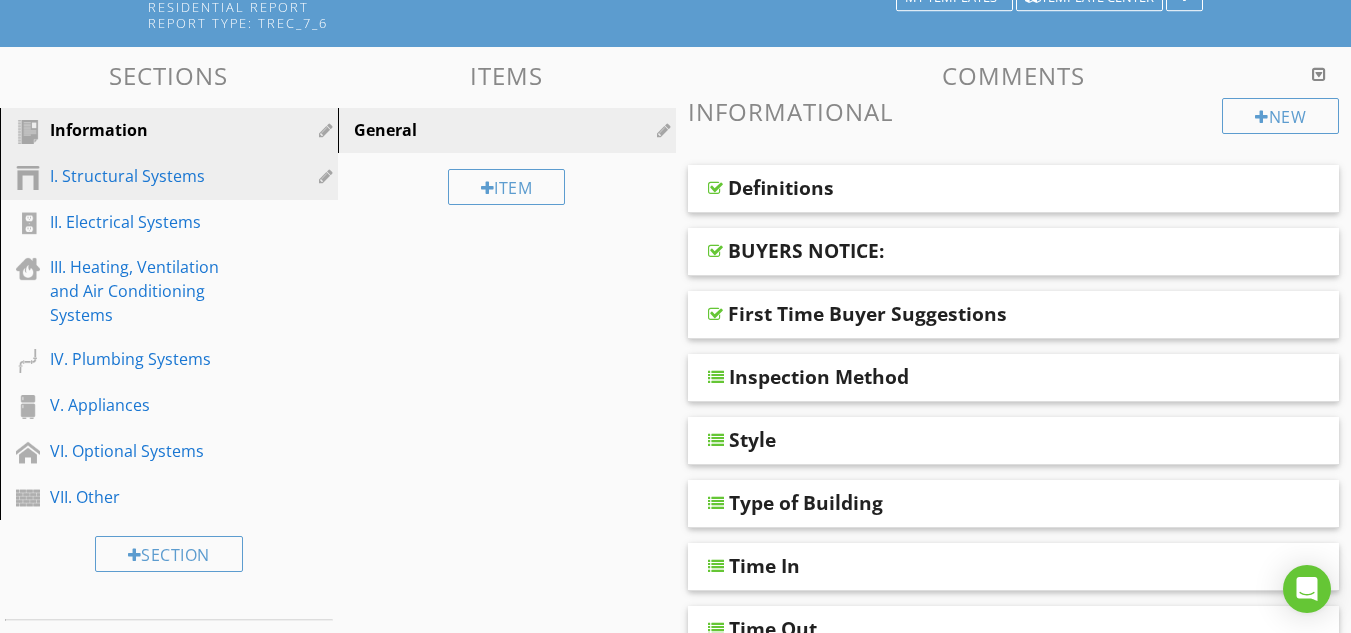 click on "I. Structural Systems" at bounding box center (146, 176) 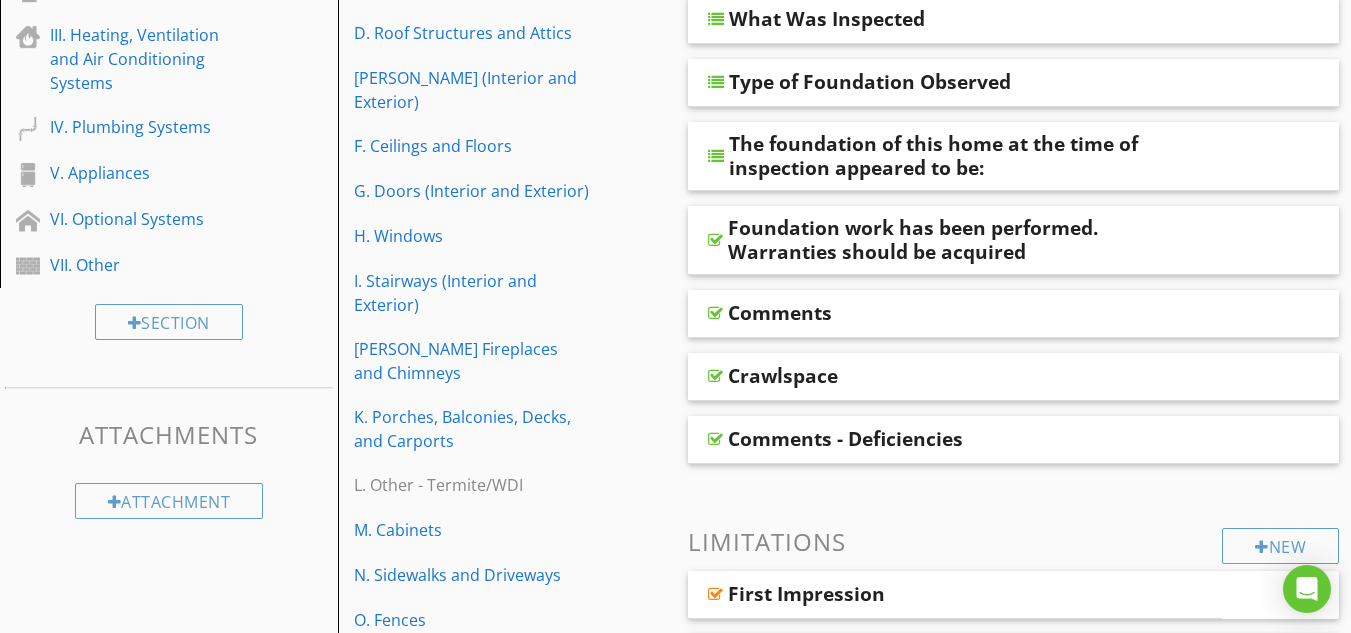 scroll, scrollTop: 488, scrollLeft: 0, axis: vertical 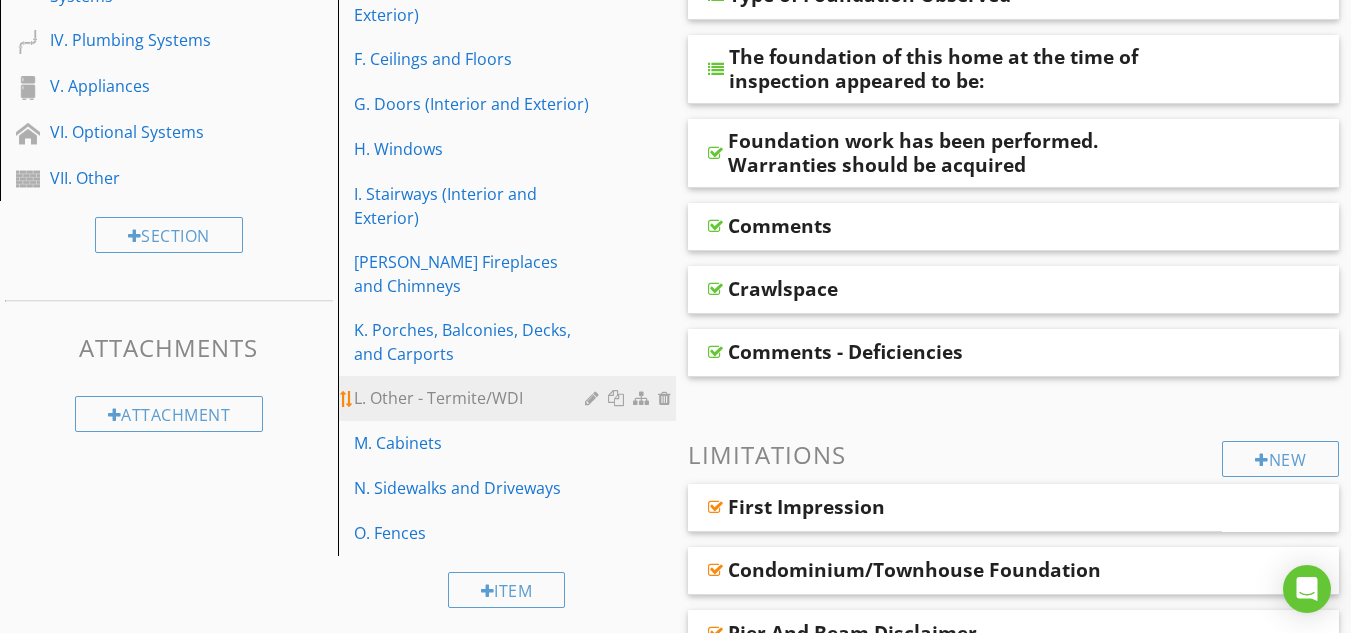 click on "L. Other - Termite/WDI" at bounding box center [472, 398] 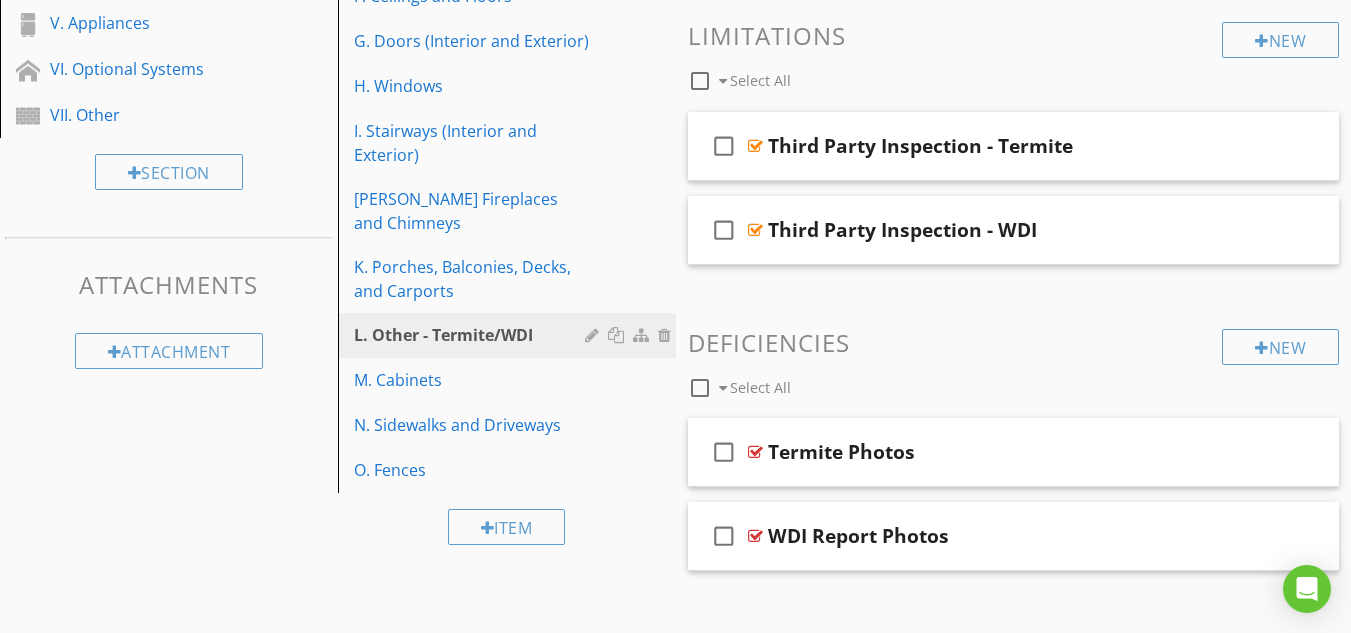 scroll, scrollTop: 573, scrollLeft: 0, axis: vertical 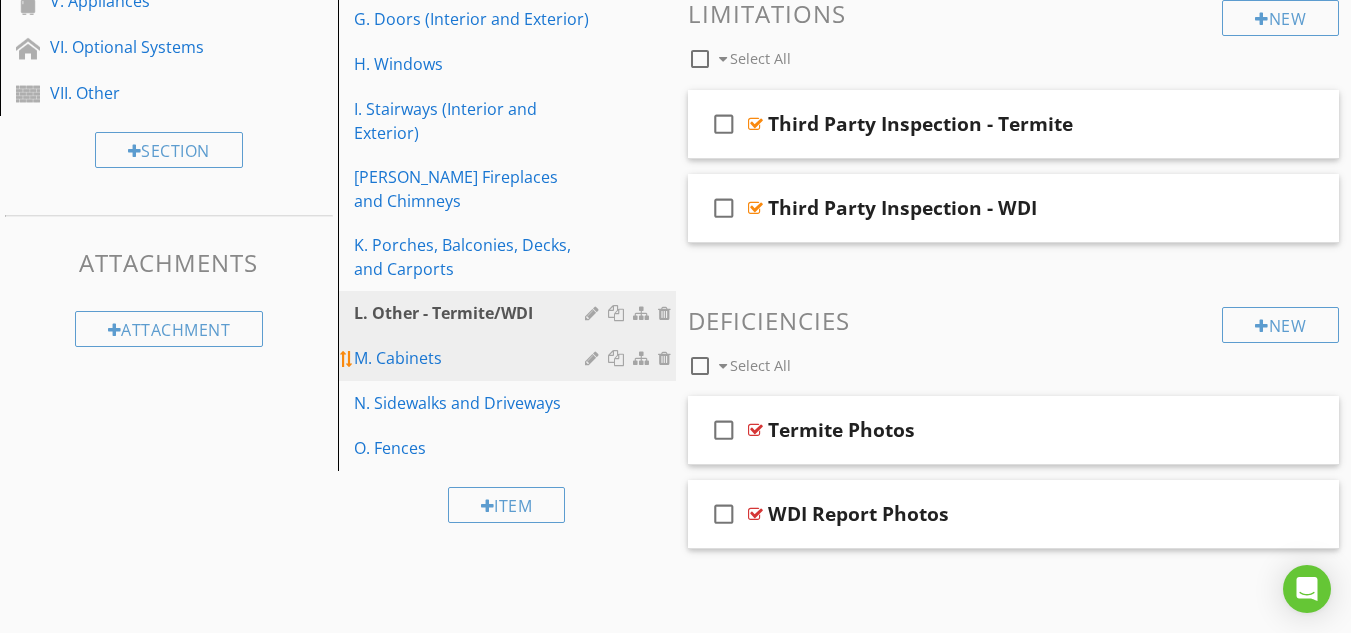 click on "M. Cabinets" at bounding box center [472, 358] 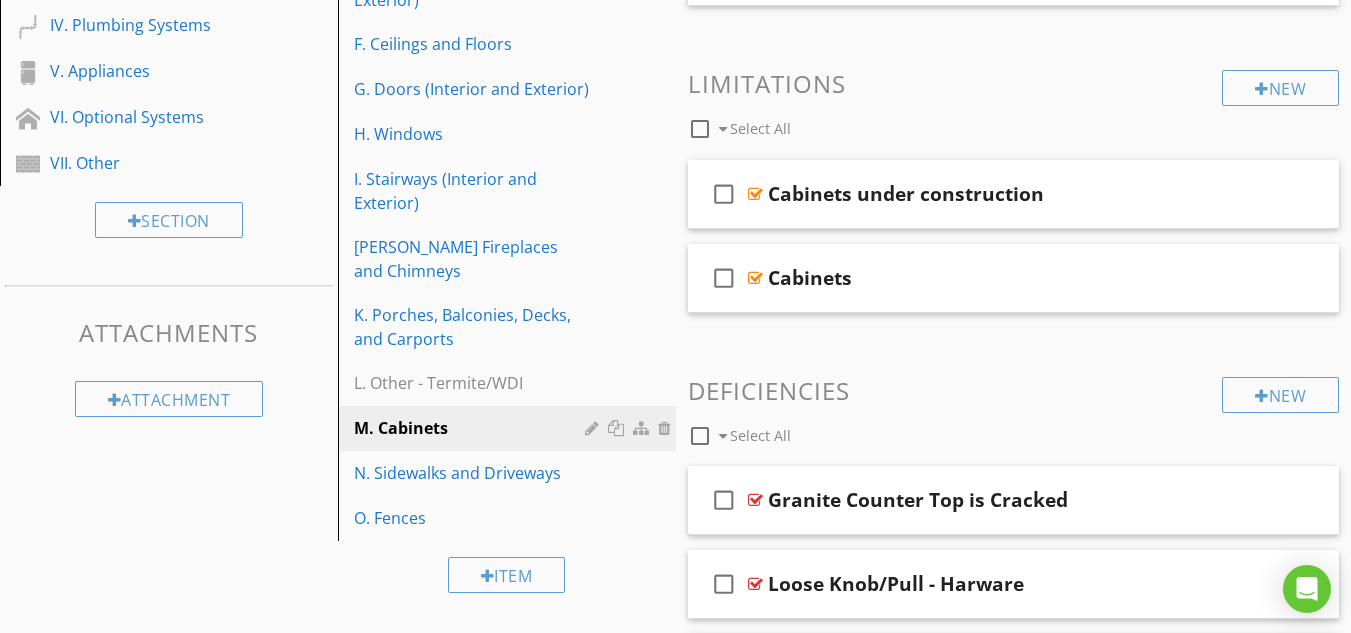 scroll, scrollTop: 497, scrollLeft: 0, axis: vertical 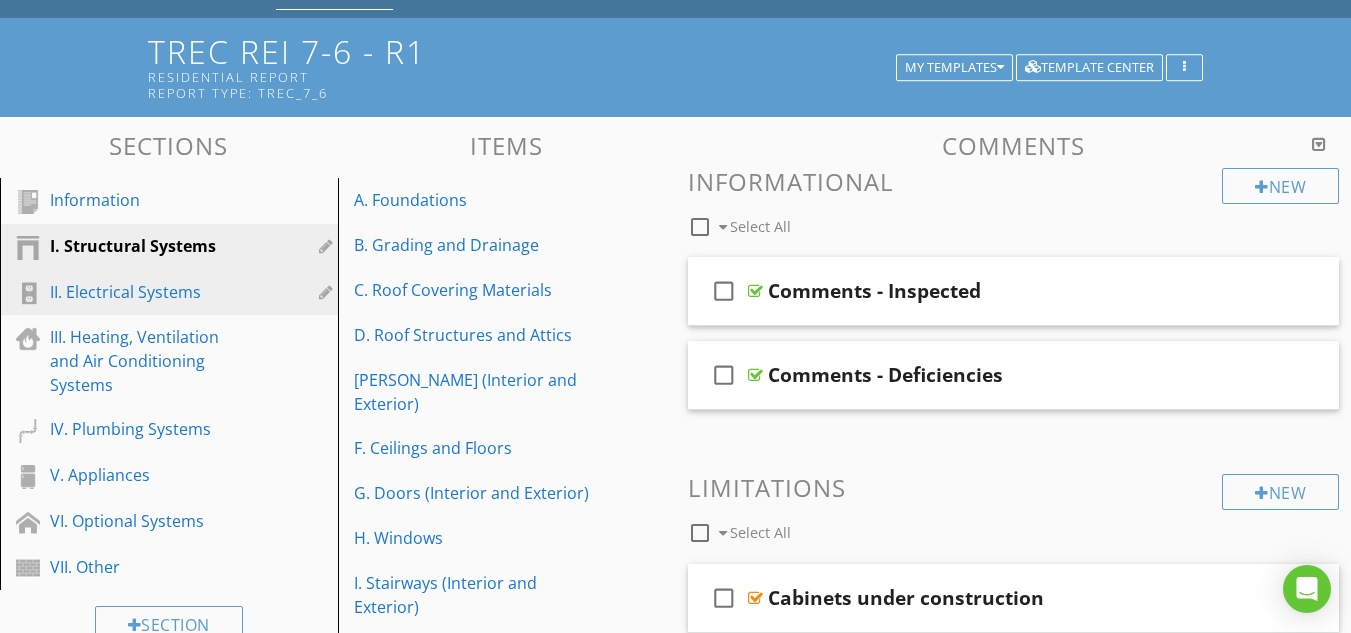 click on "II. Electrical Systems" at bounding box center [146, 292] 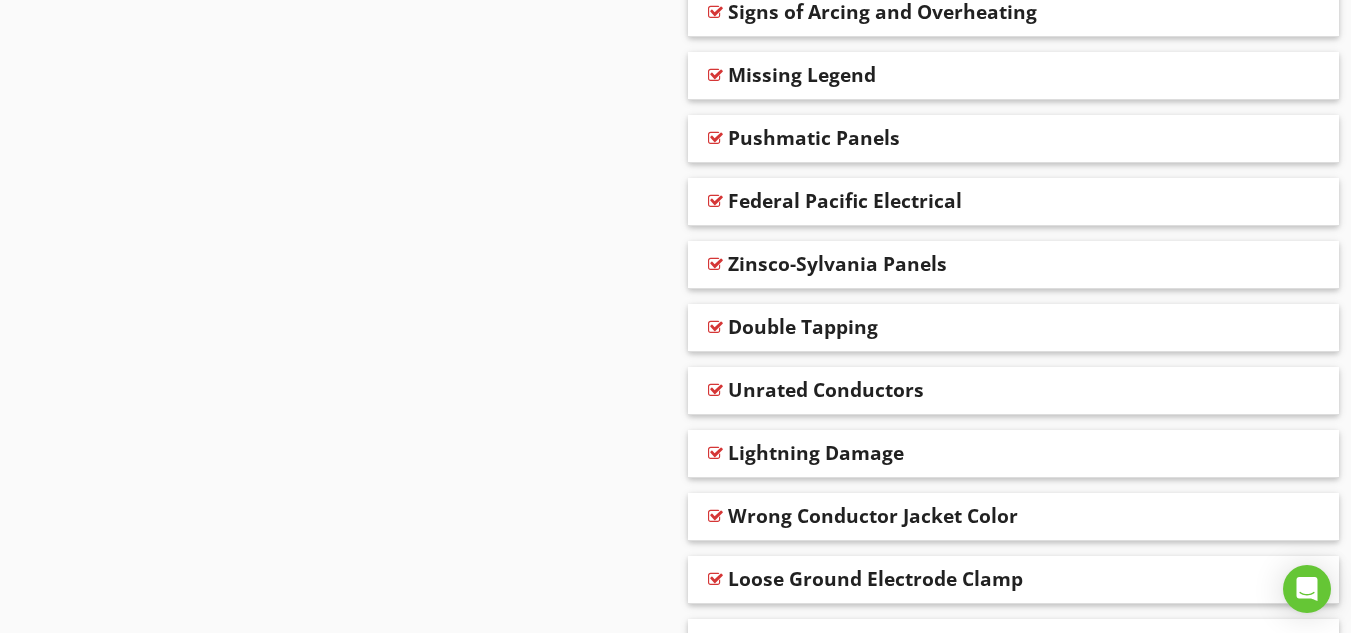 scroll, scrollTop: 2996, scrollLeft: 0, axis: vertical 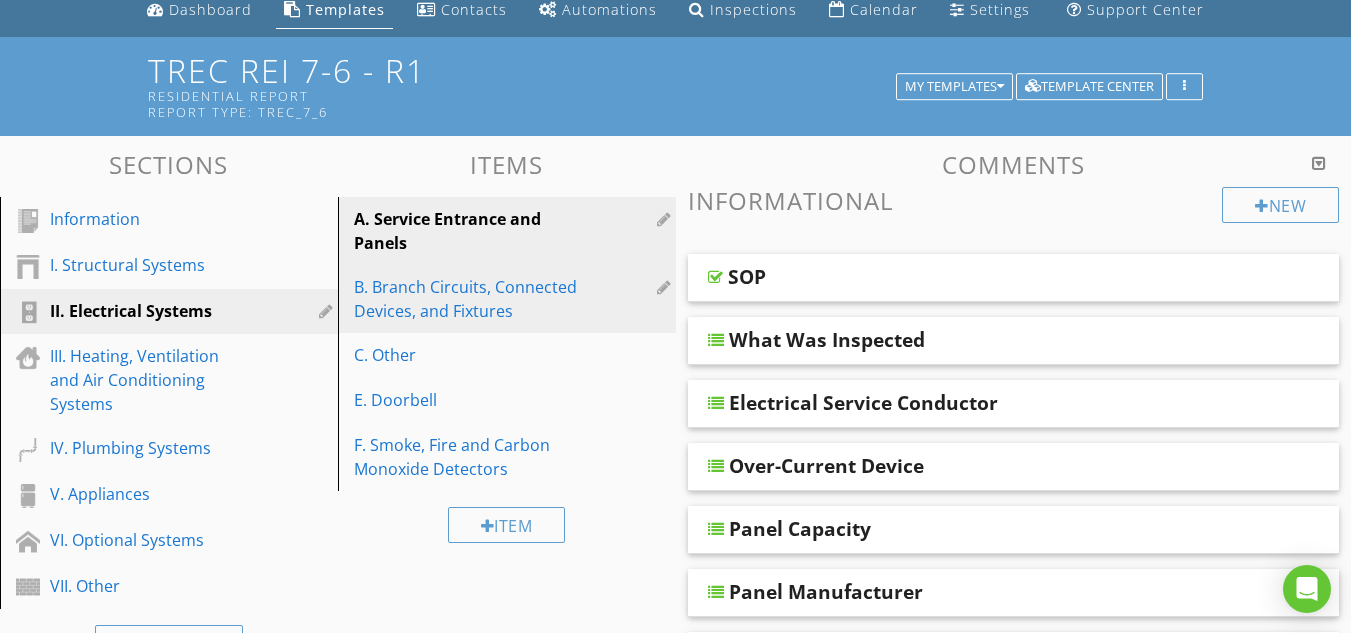 click on "B. Branch Circuits, Connected Devices, and Fixtures" at bounding box center (472, 299) 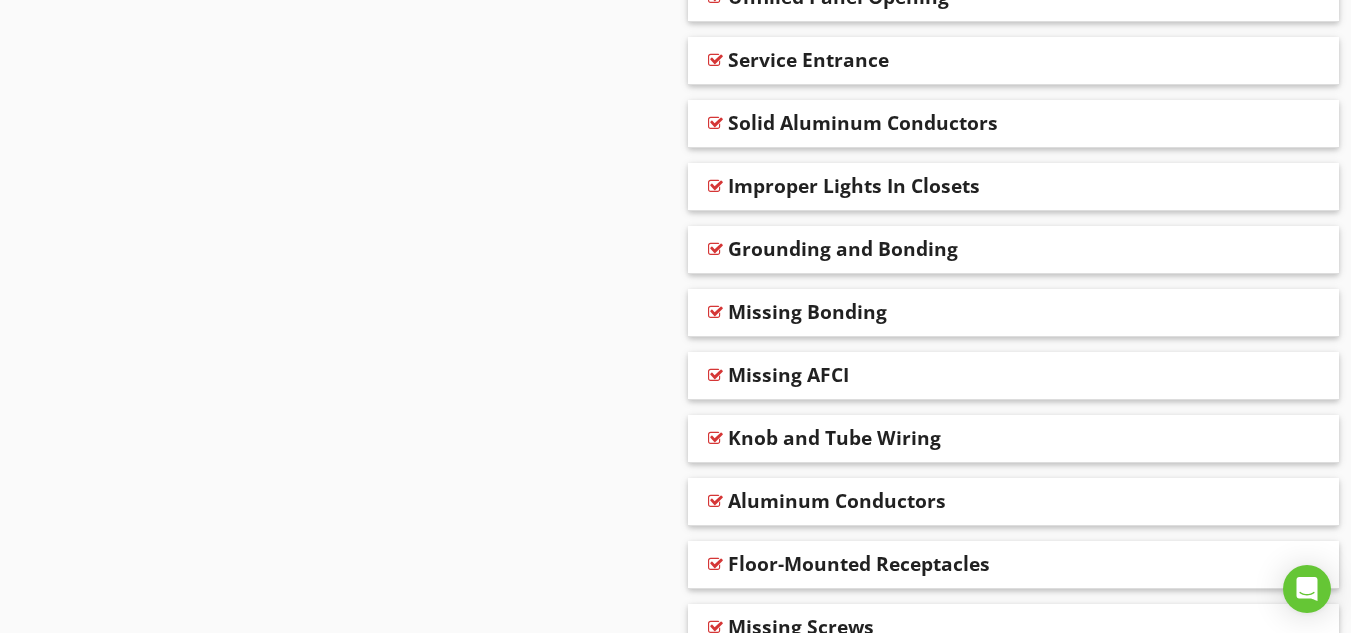 scroll, scrollTop: 1961, scrollLeft: 0, axis: vertical 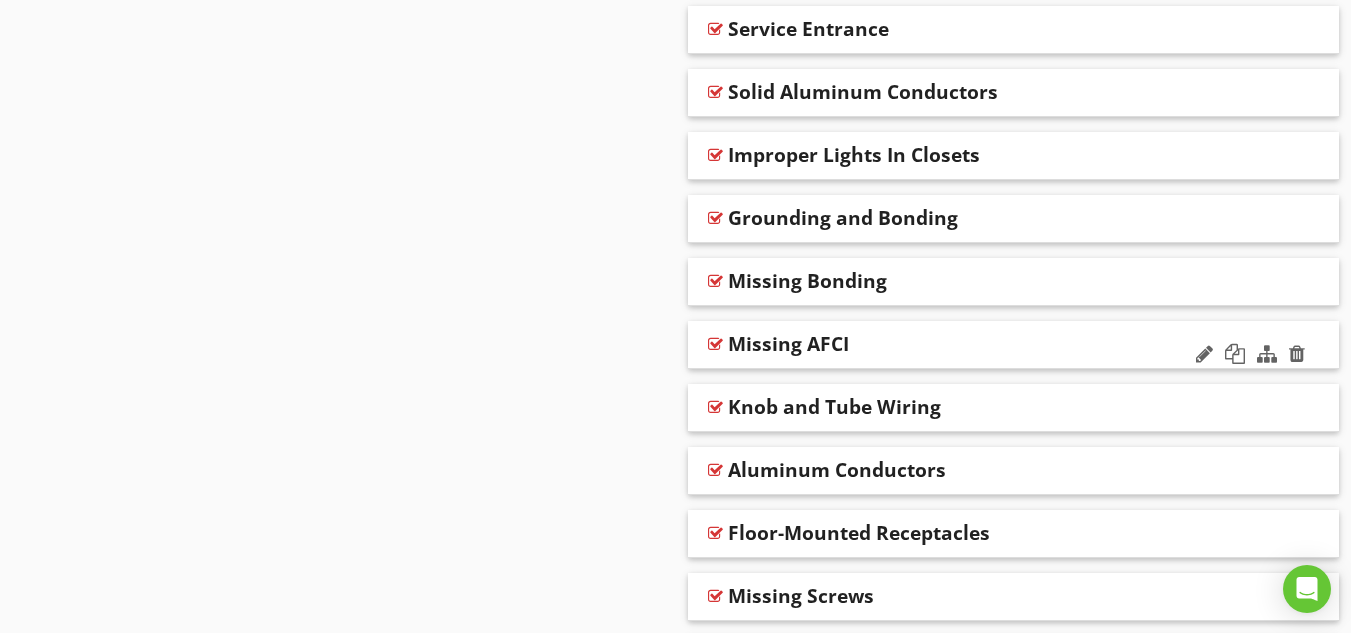 click on "Missing AFCI" at bounding box center [788, 344] 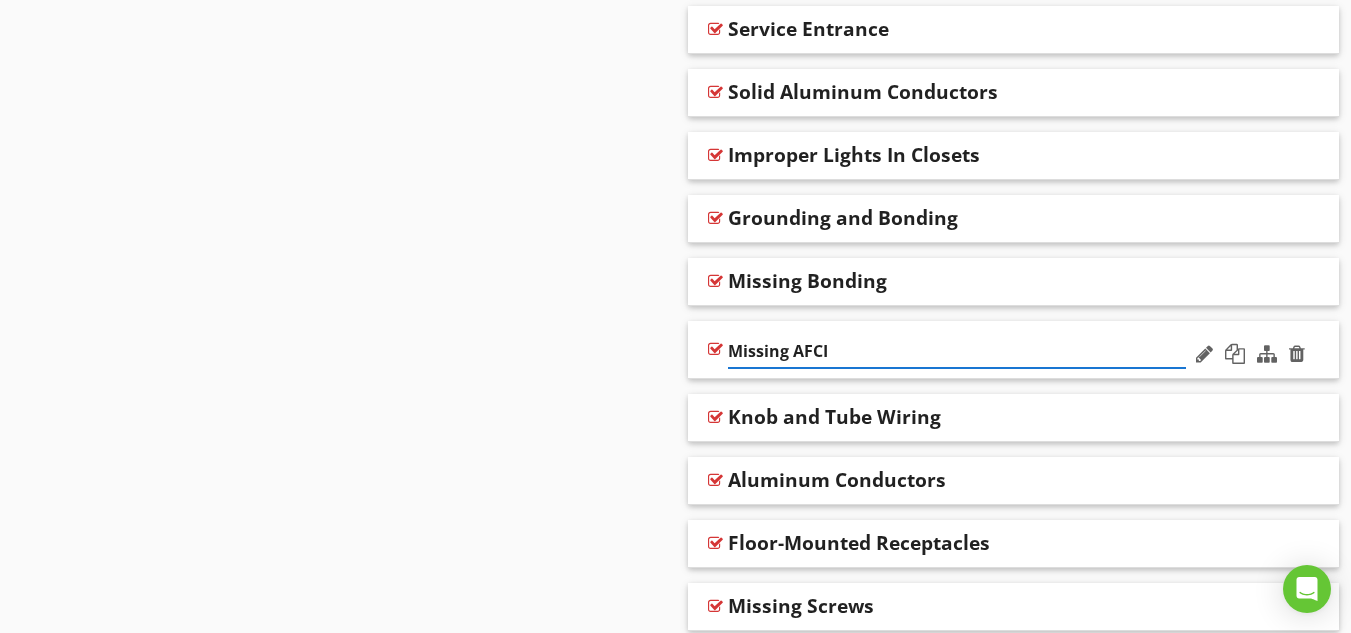 click at bounding box center (715, 349) 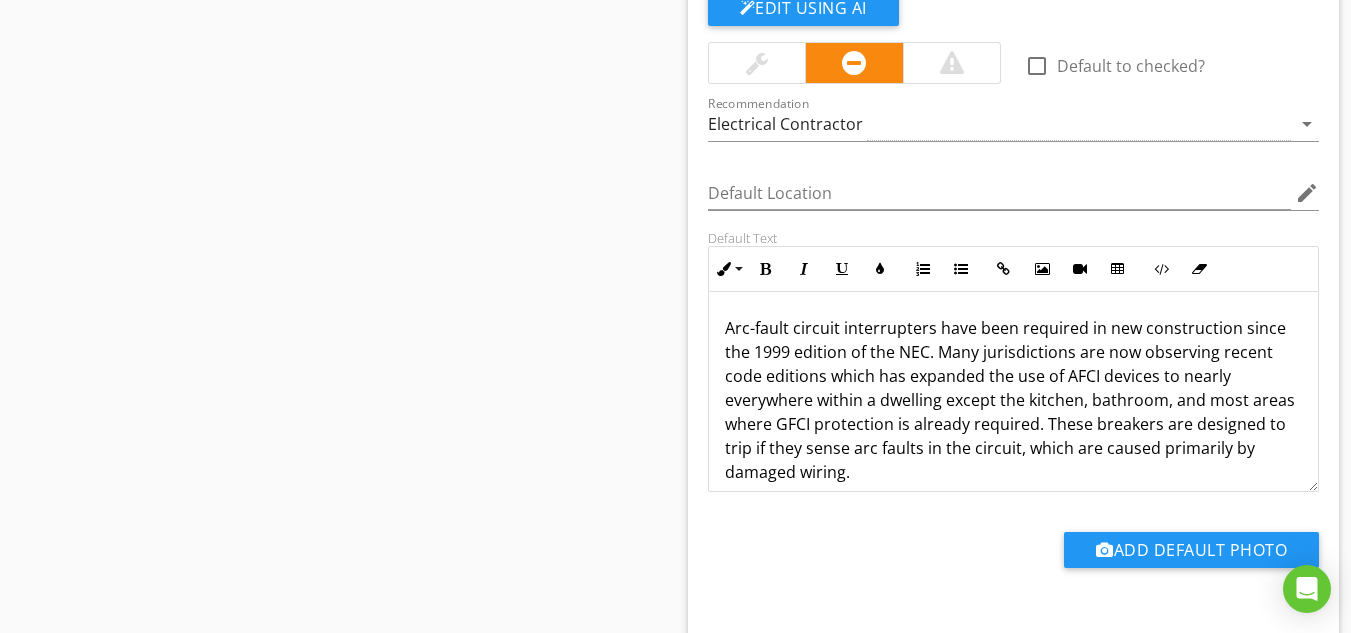 scroll, scrollTop: 2417, scrollLeft: 0, axis: vertical 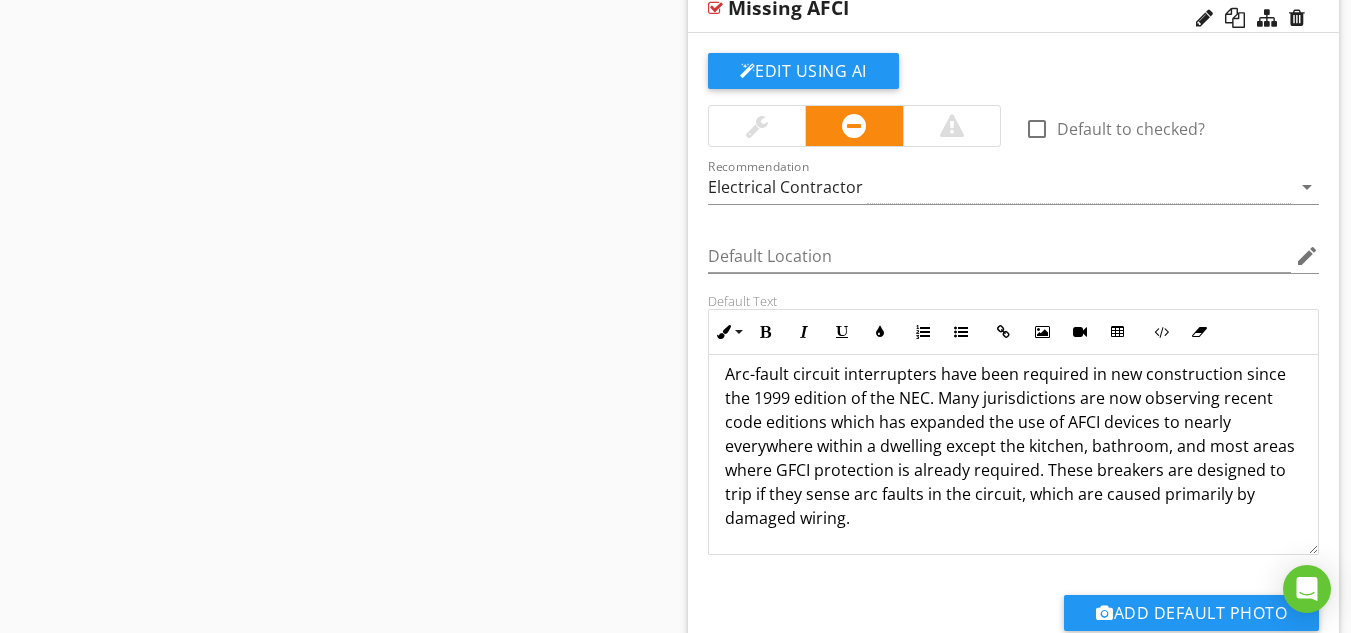 click at bounding box center [1037, 129] 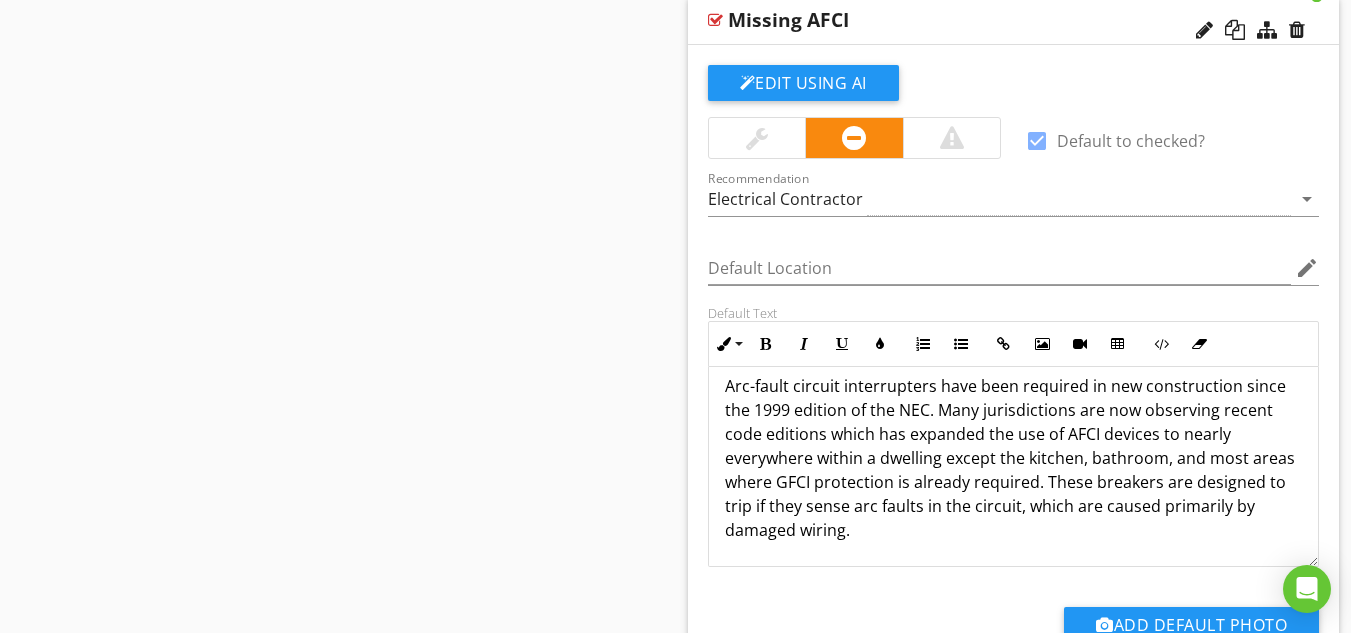 scroll, scrollTop: 2080, scrollLeft: 0, axis: vertical 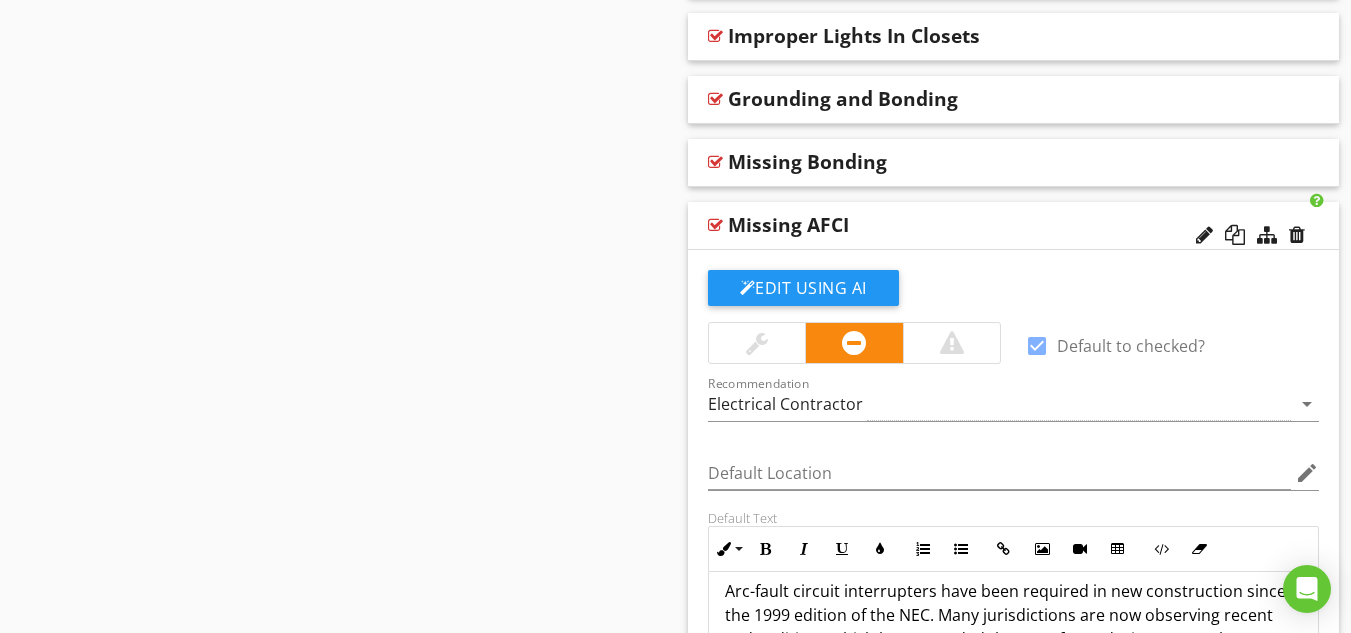 click at bounding box center [715, 225] 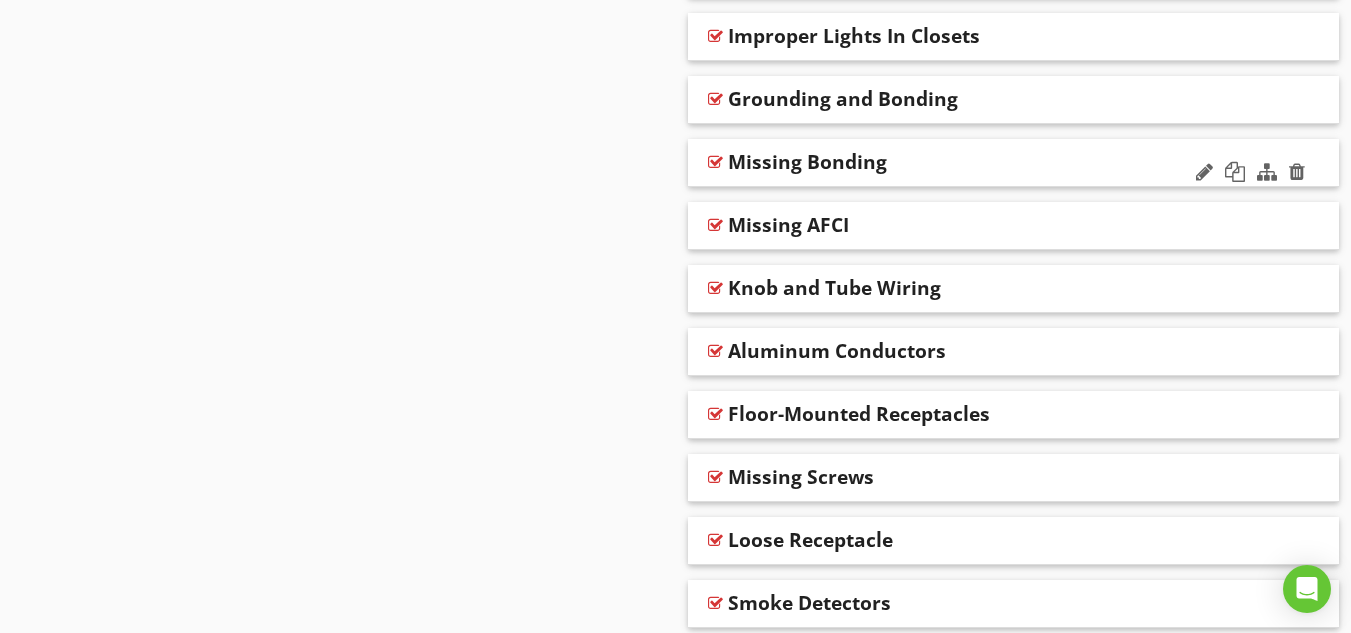 click at bounding box center (715, 162) 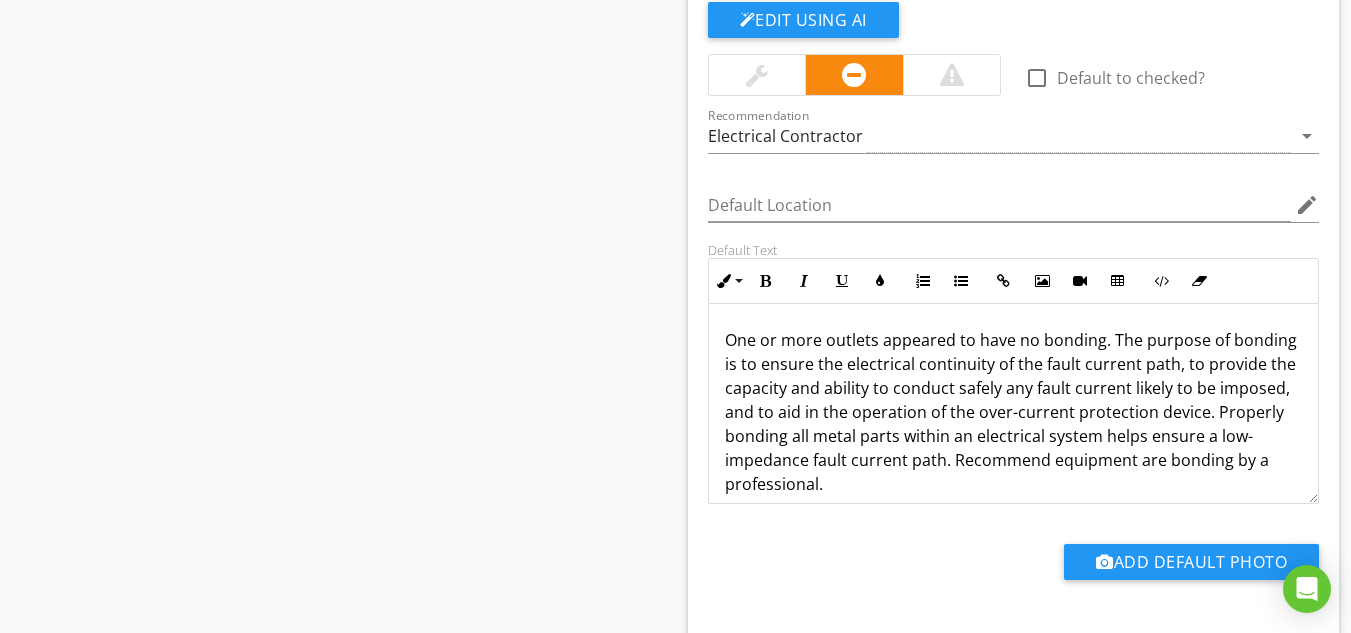 scroll, scrollTop: 2297, scrollLeft: 0, axis: vertical 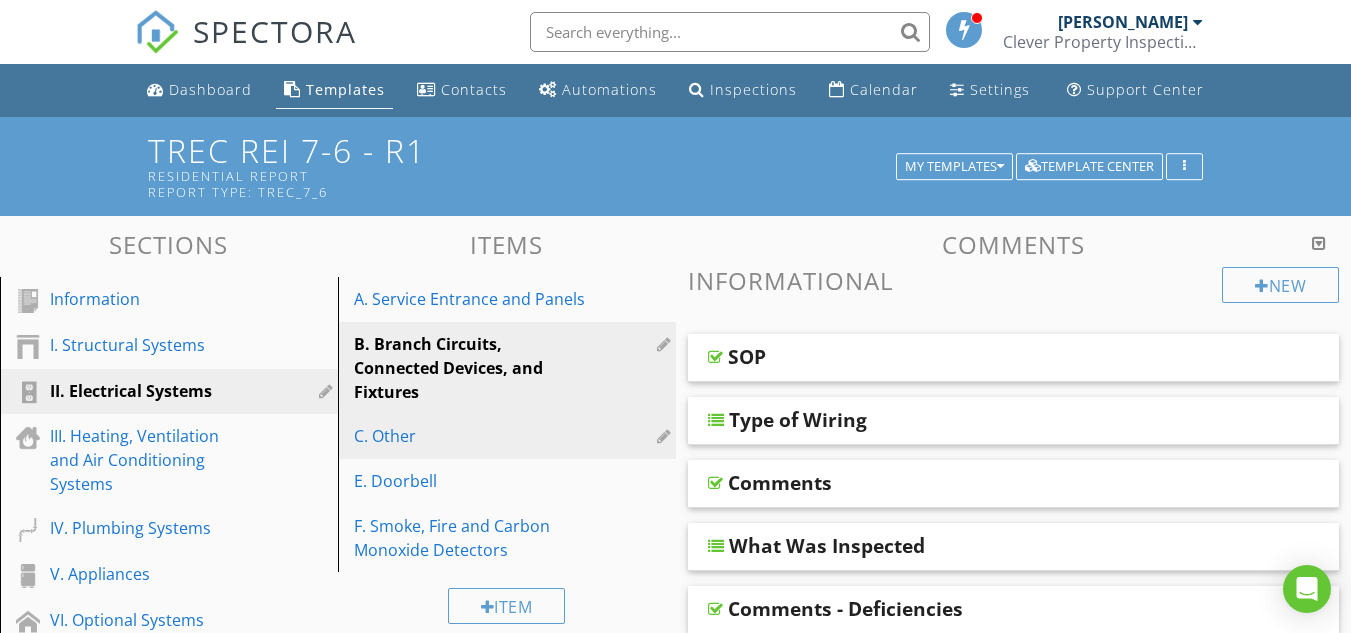 click on "C. Other" at bounding box center (472, 436) 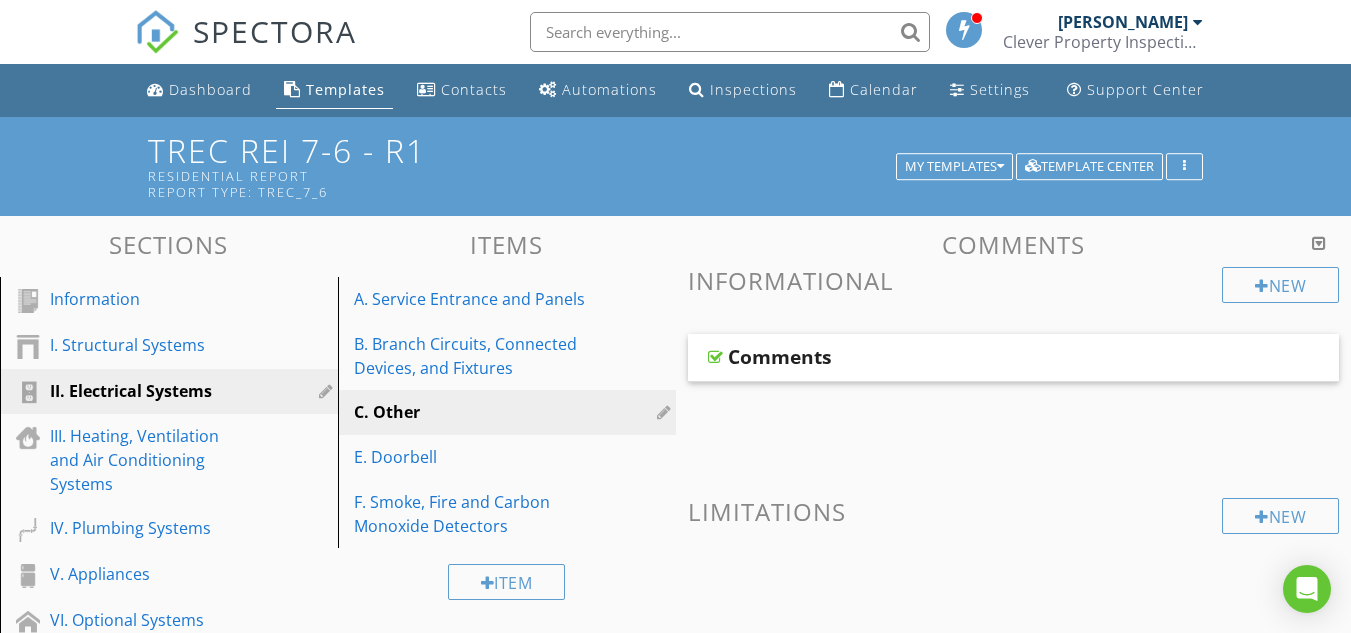 click at bounding box center [715, 357] 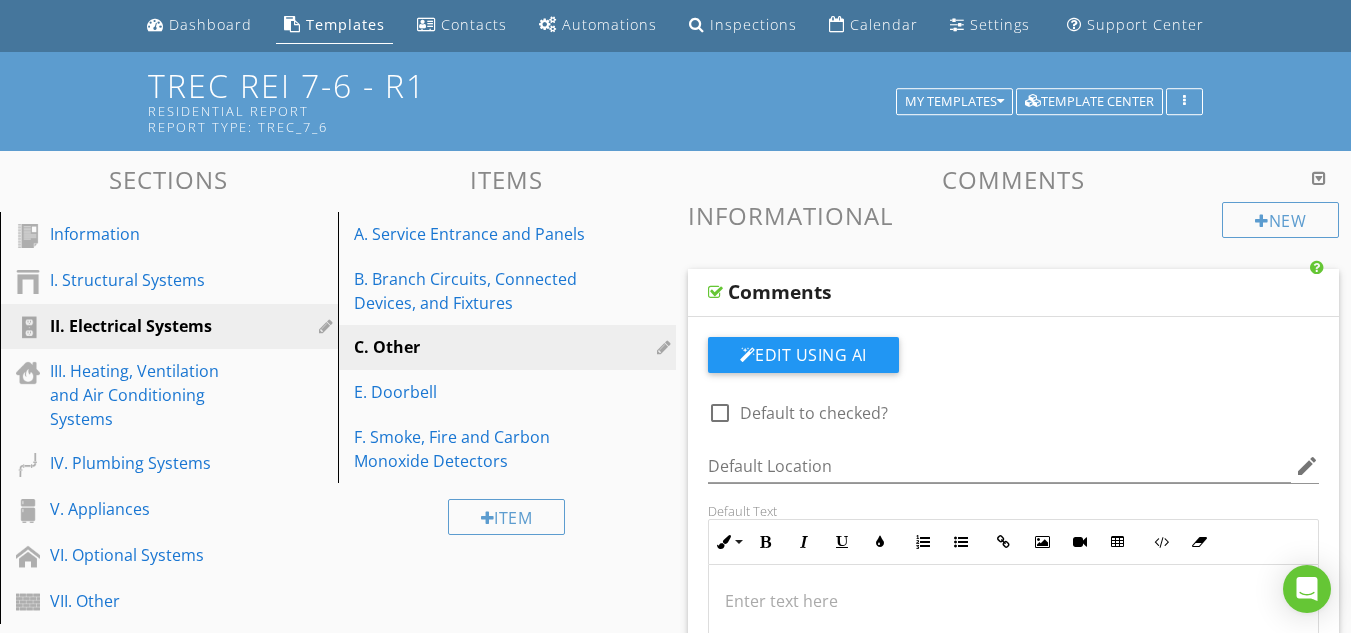 scroll, scrollTop: 55, scrollLeft: 0, axis: vertical 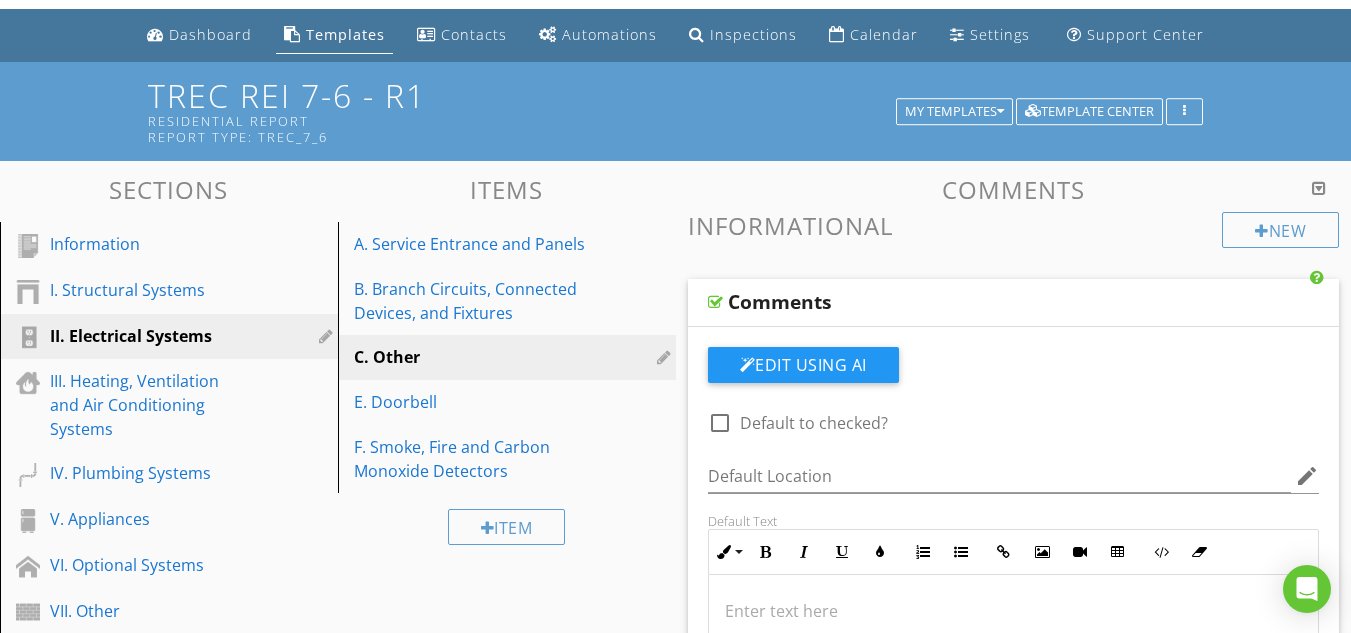 click at bounding box center (666, 357) 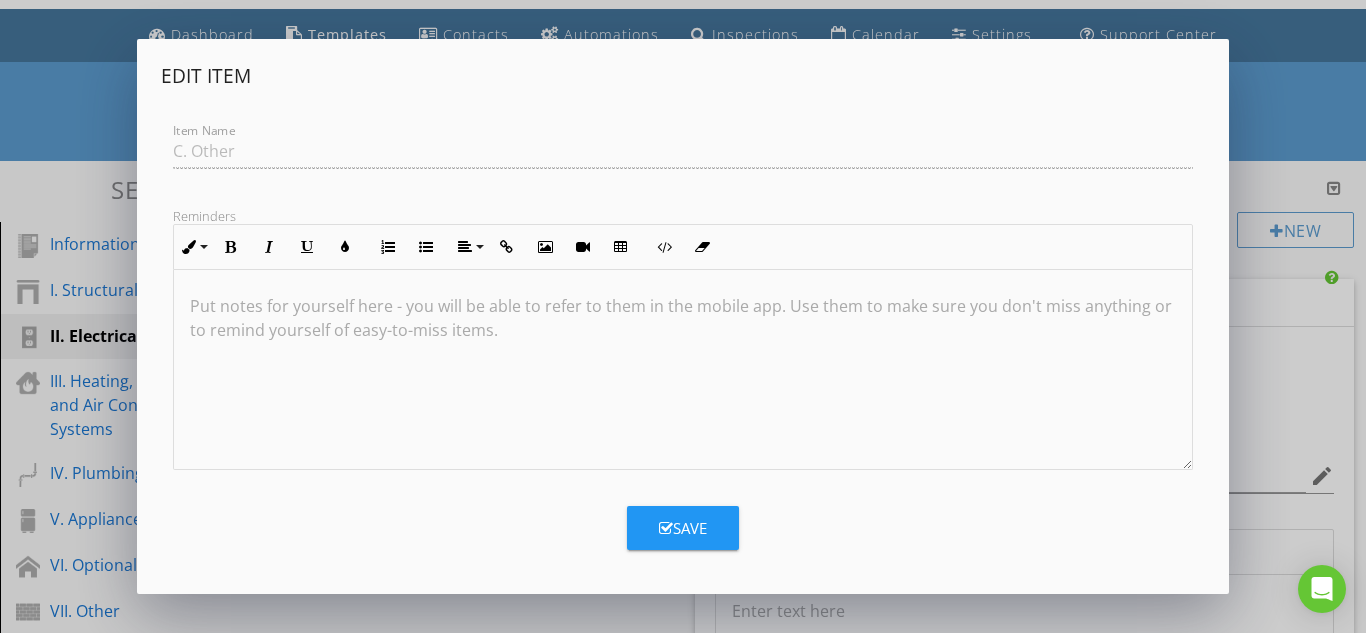 click on "Edit Item   Item Name C. Other         Reminders   Inline Style XLarge Large Normal Small Light Small/Light Bold Italic Underline Colors Ordered List Unordered List Align Align Left Align Center Align Right Align Justify Insert Link Insert Image Insert Video Insert Table Code View Clear Formatting Put notes for yourself here - you will be able to refer to them in the mobile app. Use them to make sure you don't miss anything or to remind yourself of easy-to-miss items.
Save" at bounding box center [683, 316] 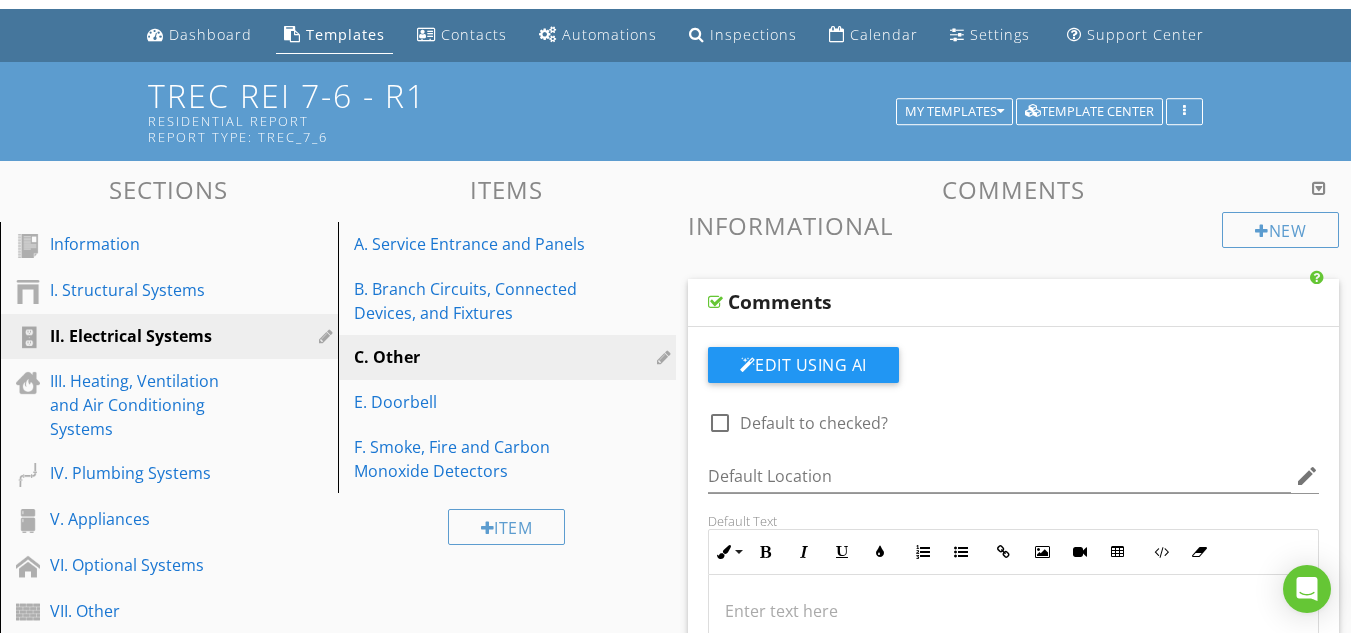 click on "C. Other" at bounding box center (472, 357) 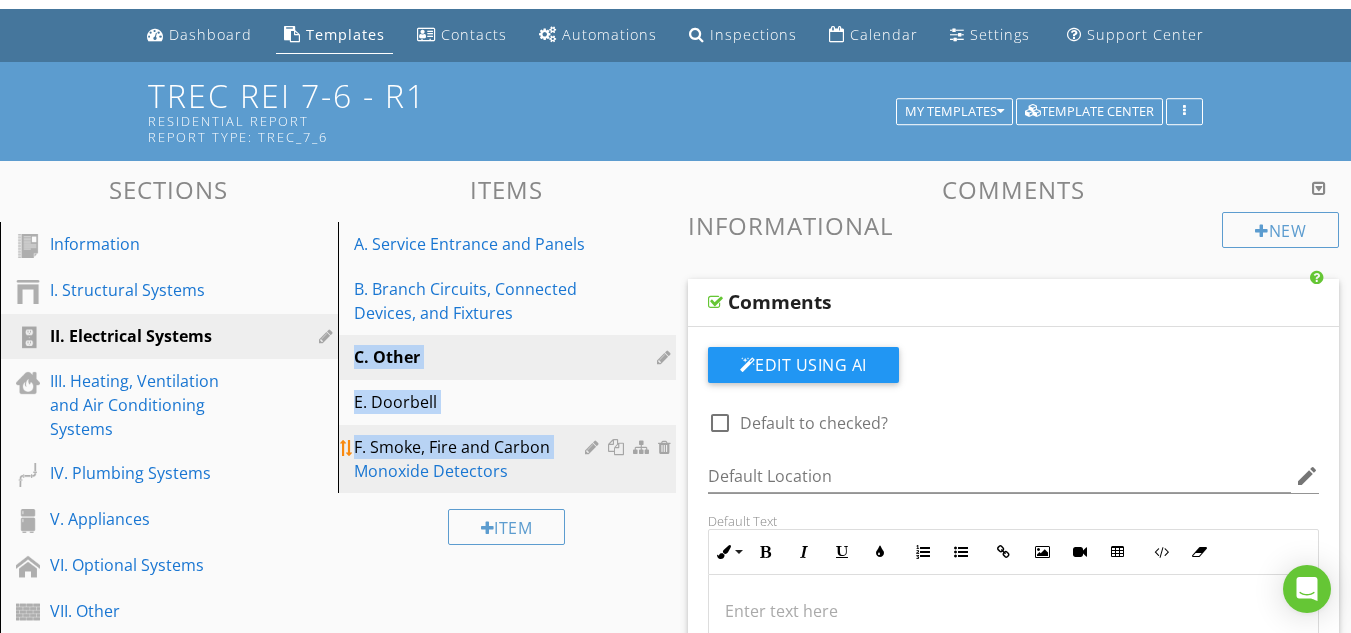 drag, startPoint x: 357, startPoint y: 355, endPoint x: 358, endPoint y: 473, distance: 118.004234 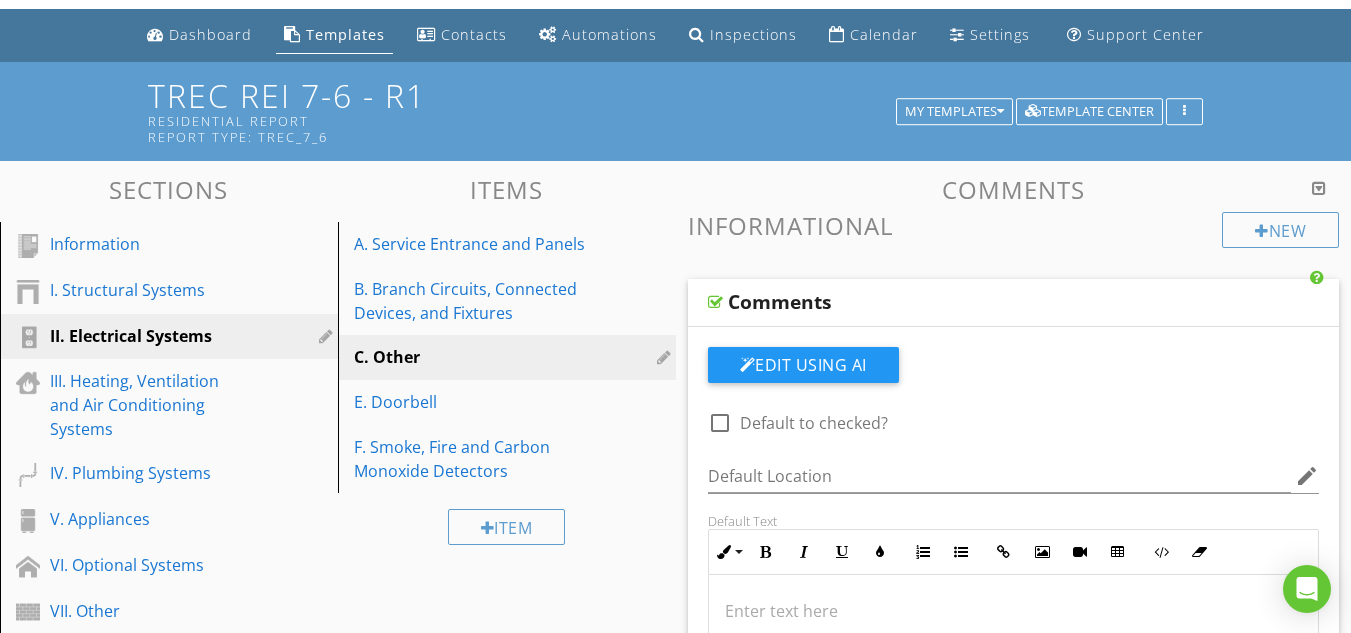 click on "Item" at bounding box center [507, 526] 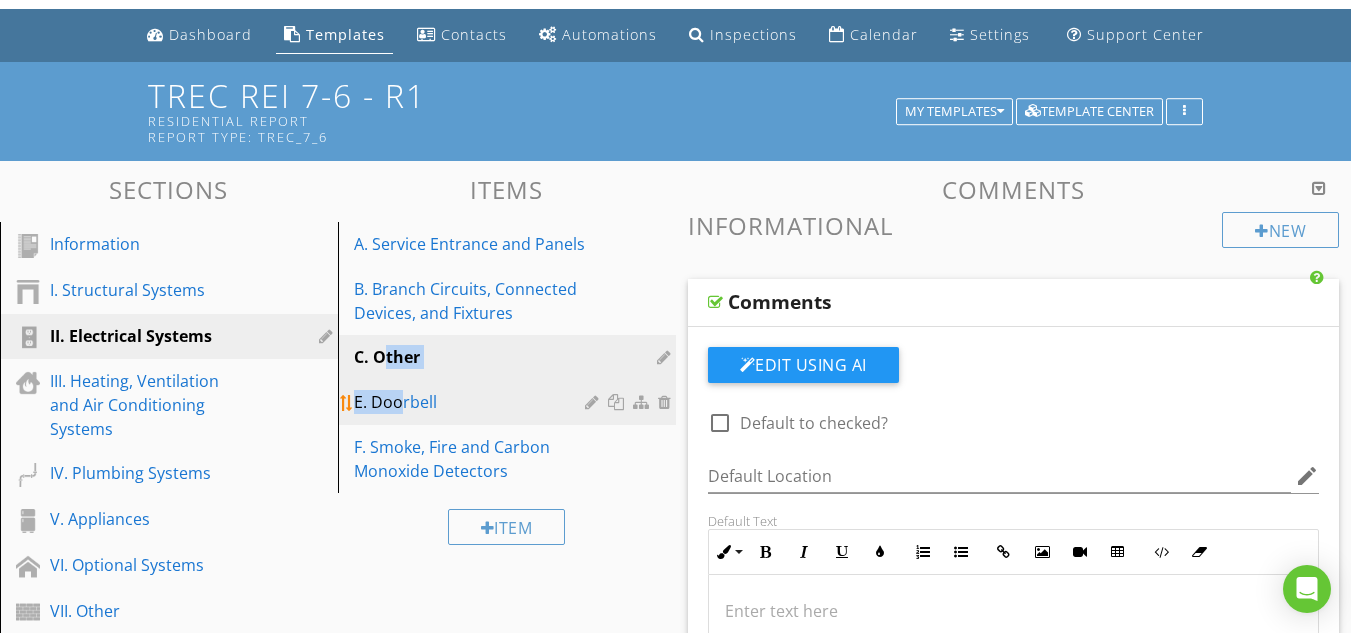 drag, startPoint x: 385, startPoint y: 359, endPoint x: 398, endPoint y: 397, distance: 40.16217 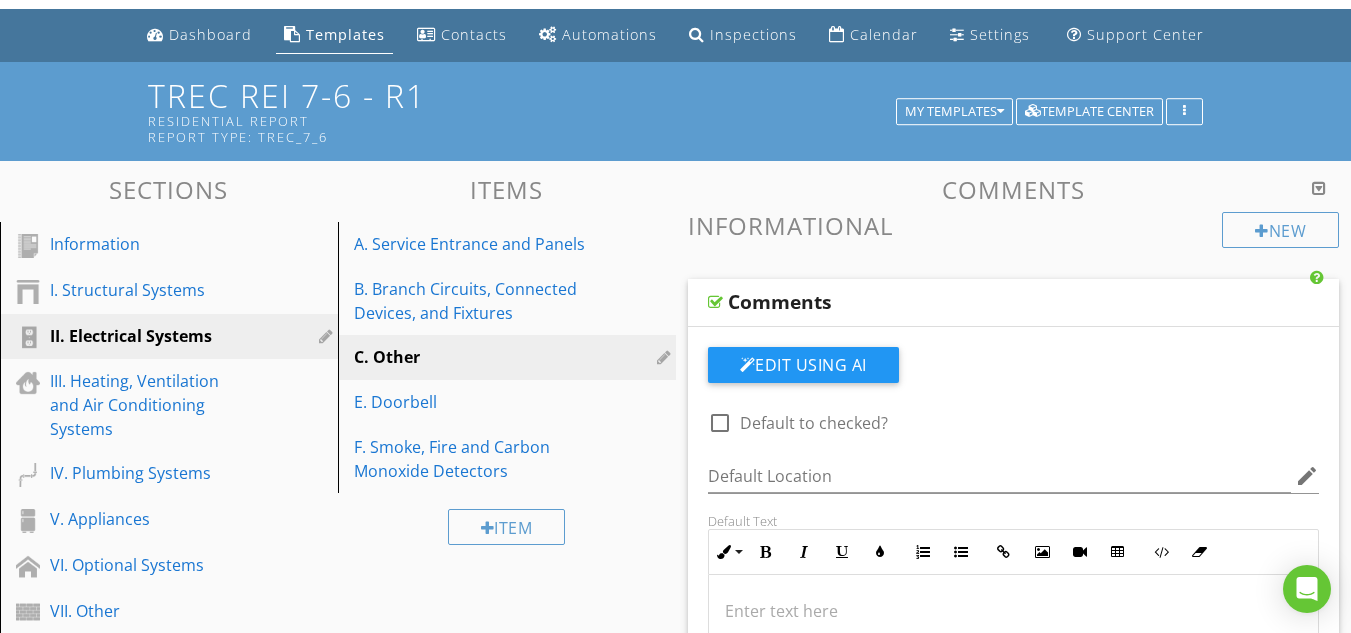 click on "Item" at bounding box center (507, 526) 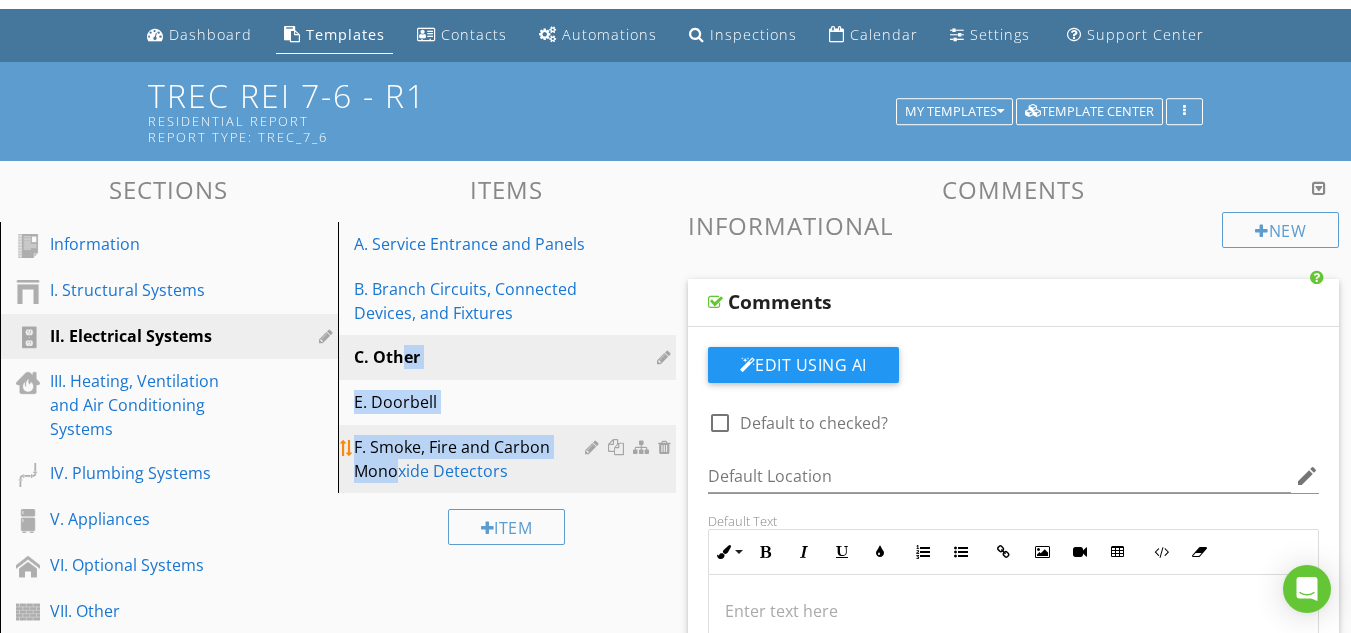 drag, startPoint x: 407, startPoint y: 349, endPoint x: 394, endPoint y: 479, distance: 130.64838 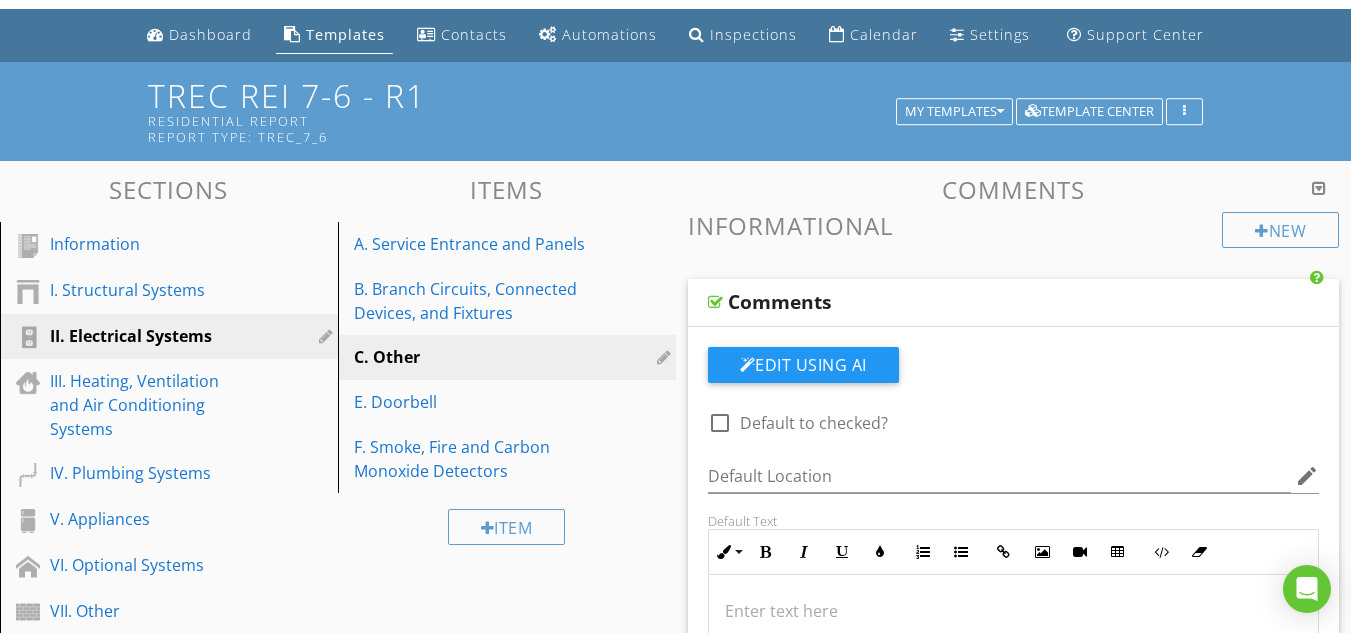 click on "Item" at bounding box center (507, 526) 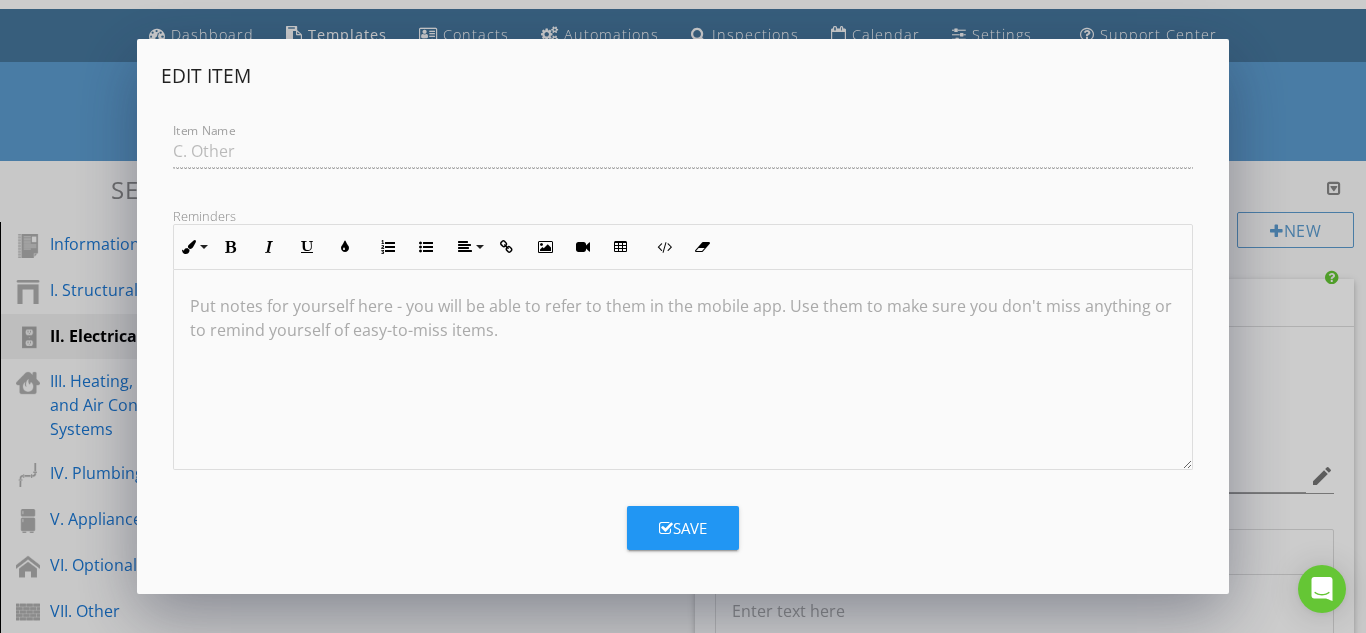click on "Item Name C. Other" at bounding box center (683, 153) 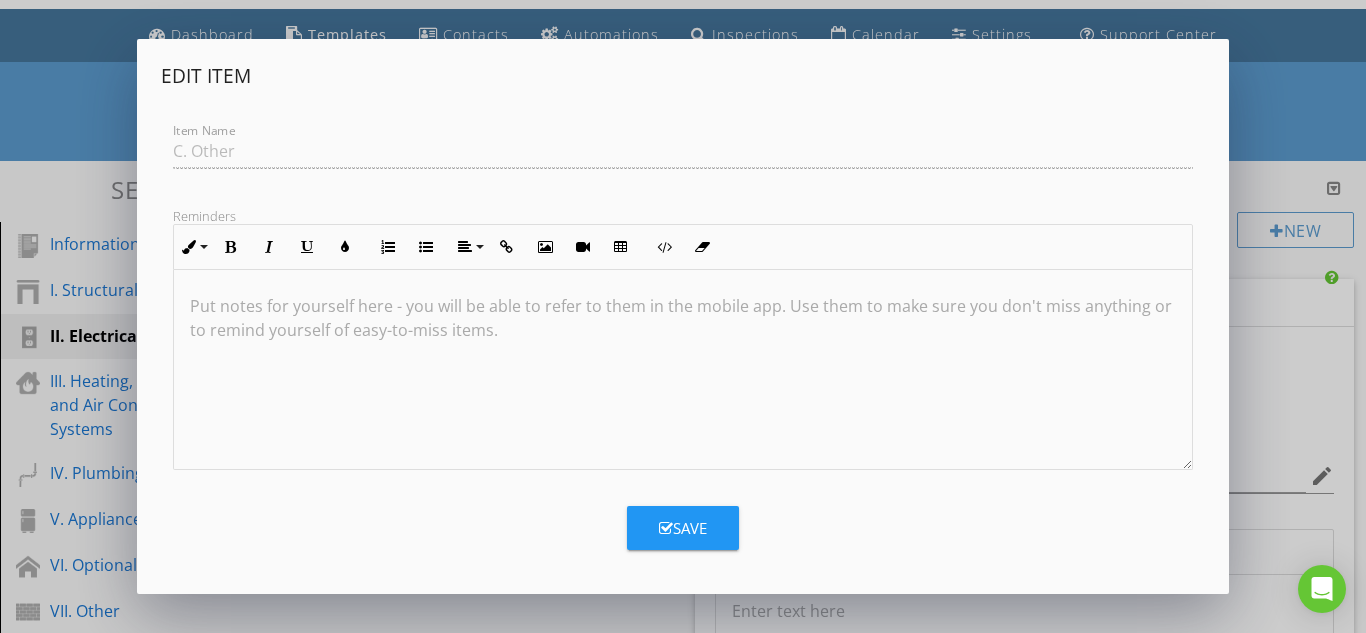 click on "Edit Item   Item Name C. Other         Reminders   Inline Style XLarge Large Normal Small Light Small/Light Bold Italic Underline Colors Ordered List Unordered List Align Align Left Align Center Align Right Align Justify Insert Link Insert Image Insert Video Insert Table Code View Clear Formatting Put notes for yourself here - you will be able to refer to them in the mobile app. Use them to make sure you don't miss anything or to remind yourself of easy-to-miss items.
Save" at bounding box center [683, 316] 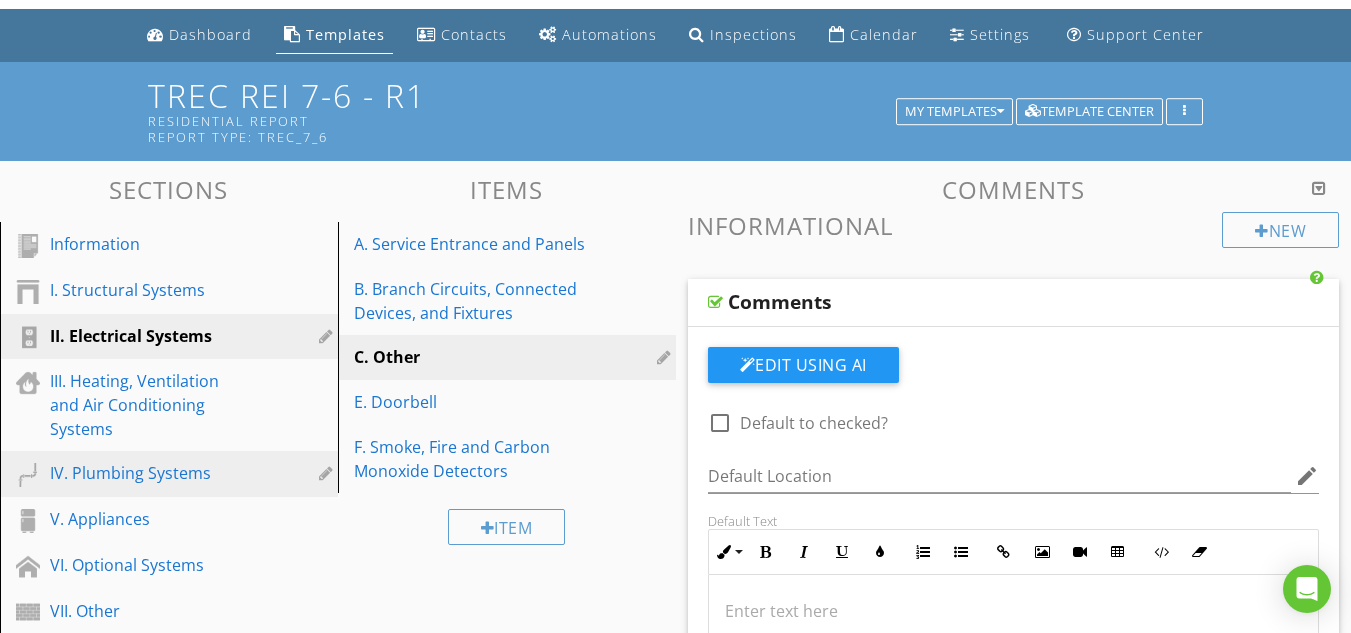 click on "IV. Plumbing Systems" at bounding box center [146, 473] 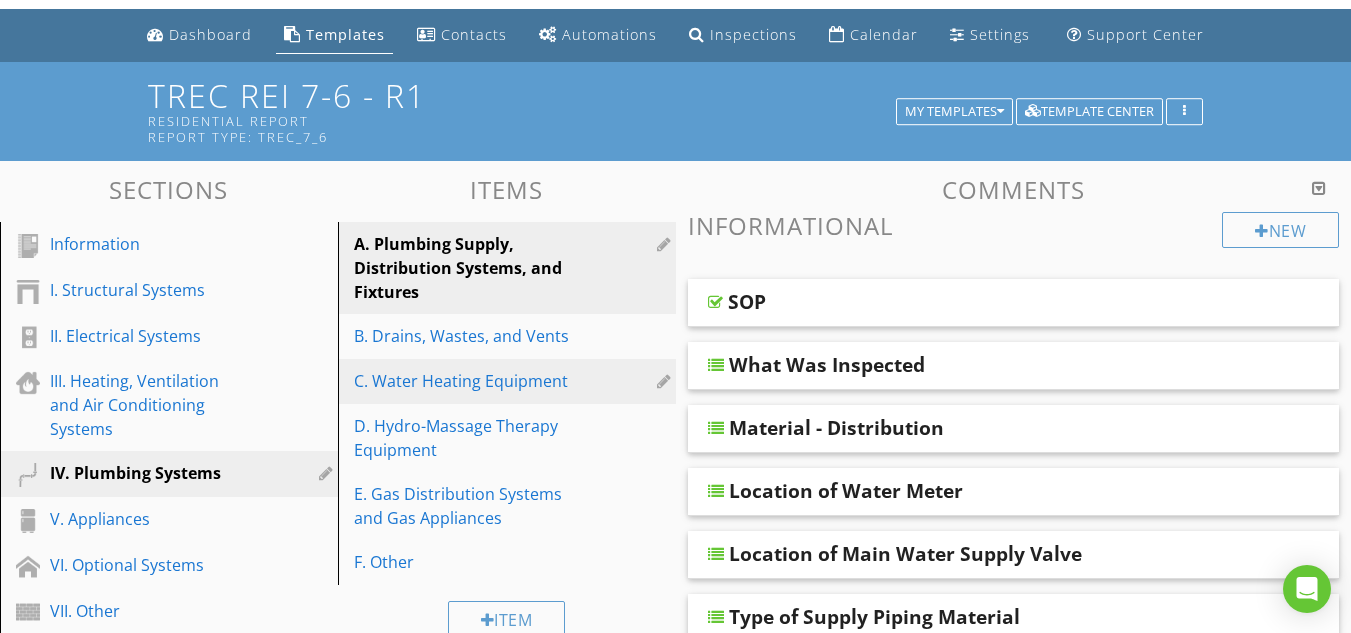 click on "C. Water Heating Equipment" at bounding box center (472, 381) 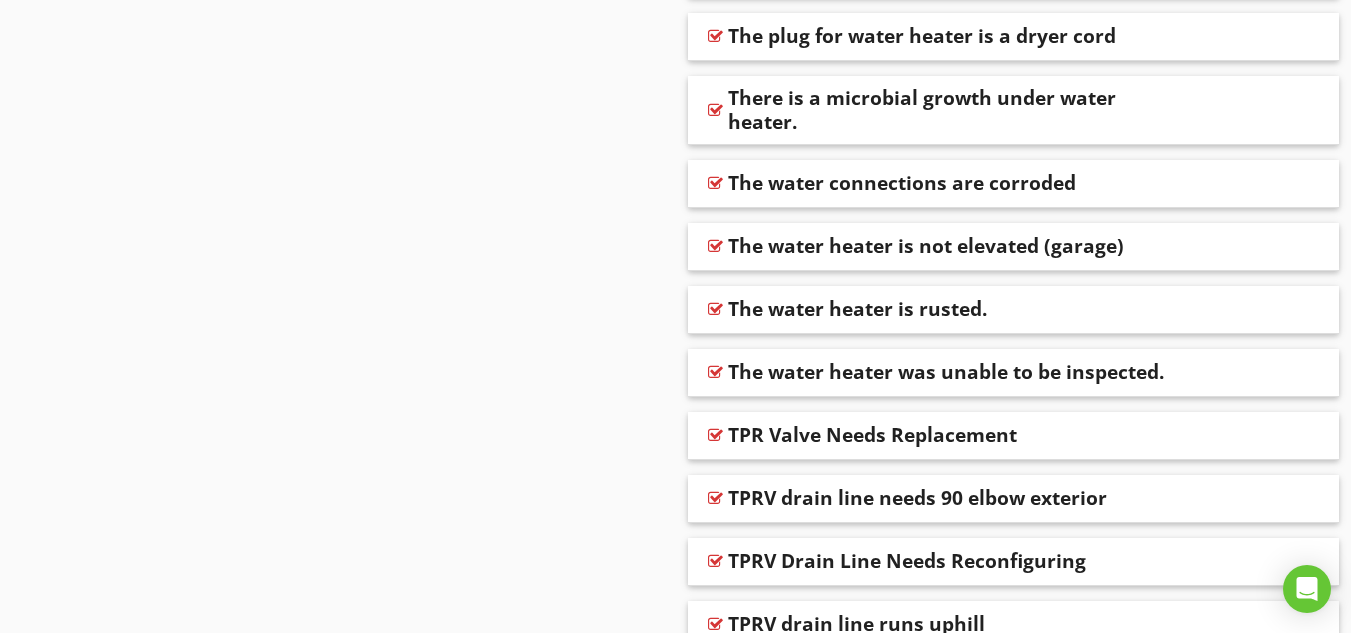 scroll, scrollTop: 6361, scrollLeft: 0, axis: vertical 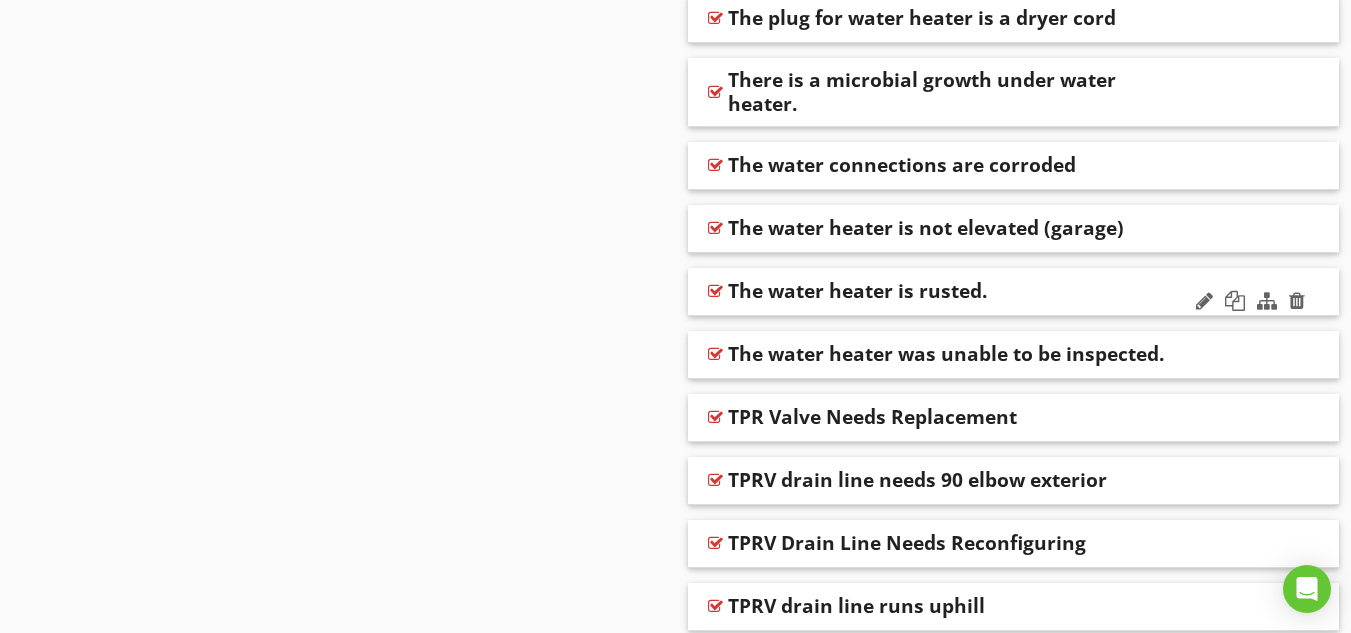 click on "The water heater is rusted." at bounding box center (857, 291) 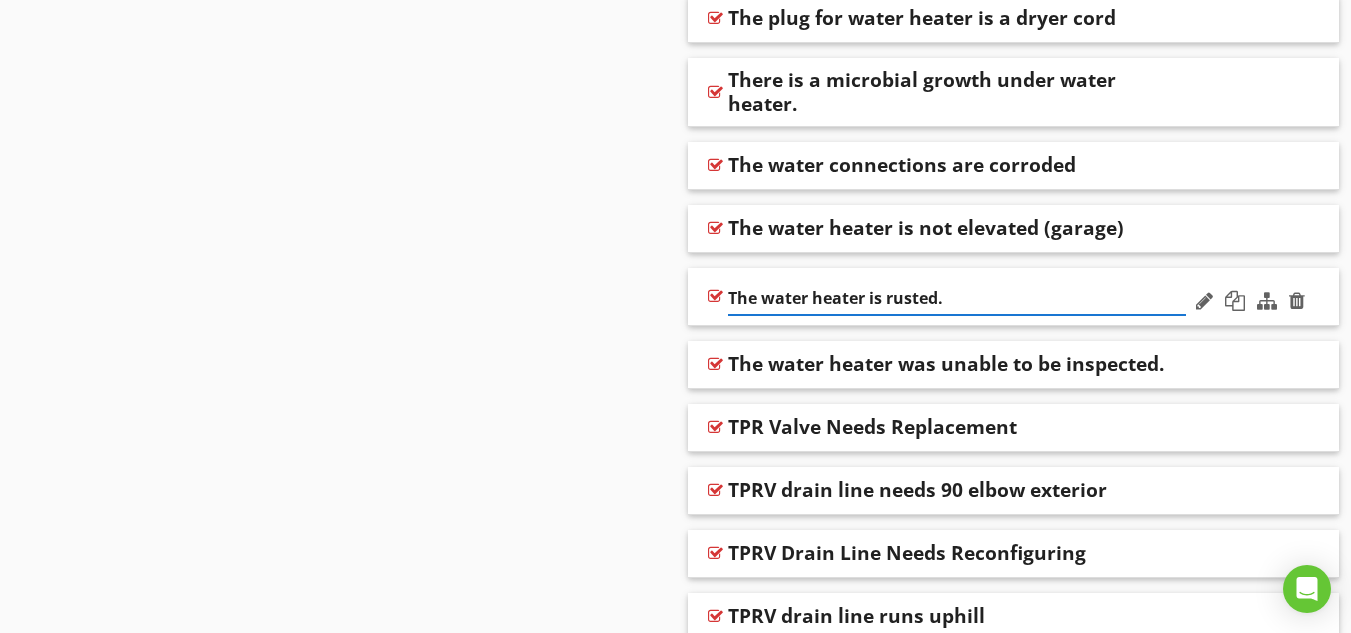 type on "The water heater is rusted" 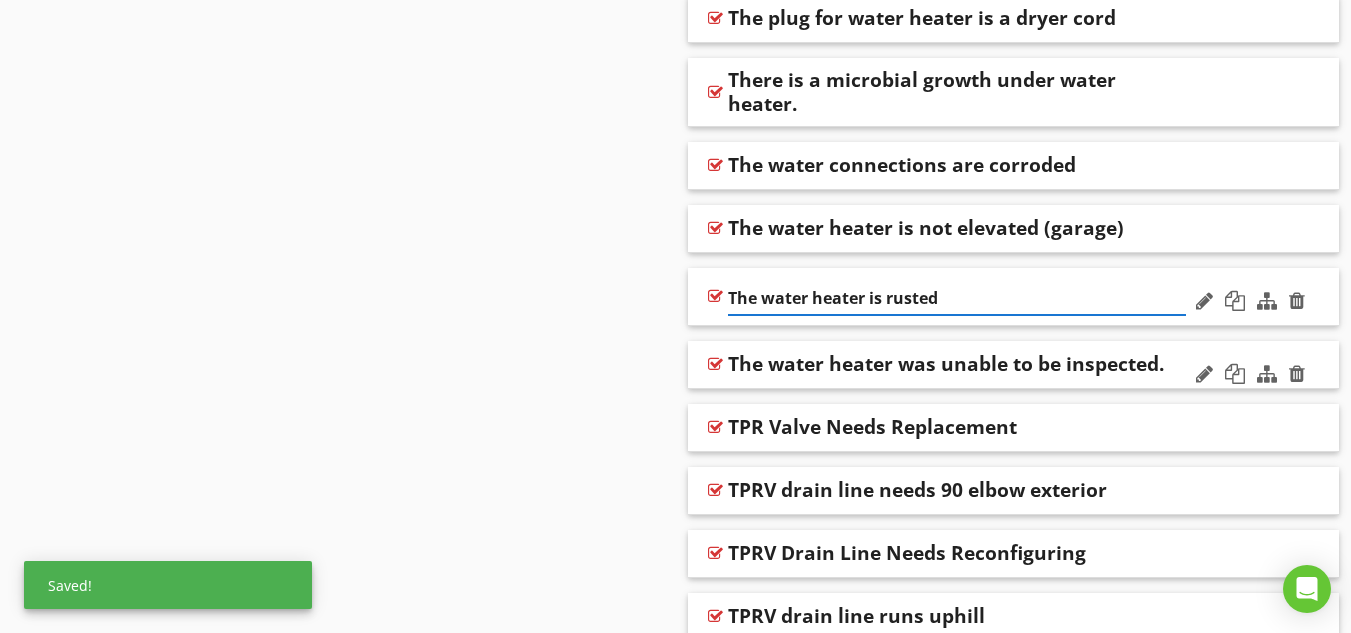 click on "The water heater was unable to be inspected." at bounding box center [946, 364] 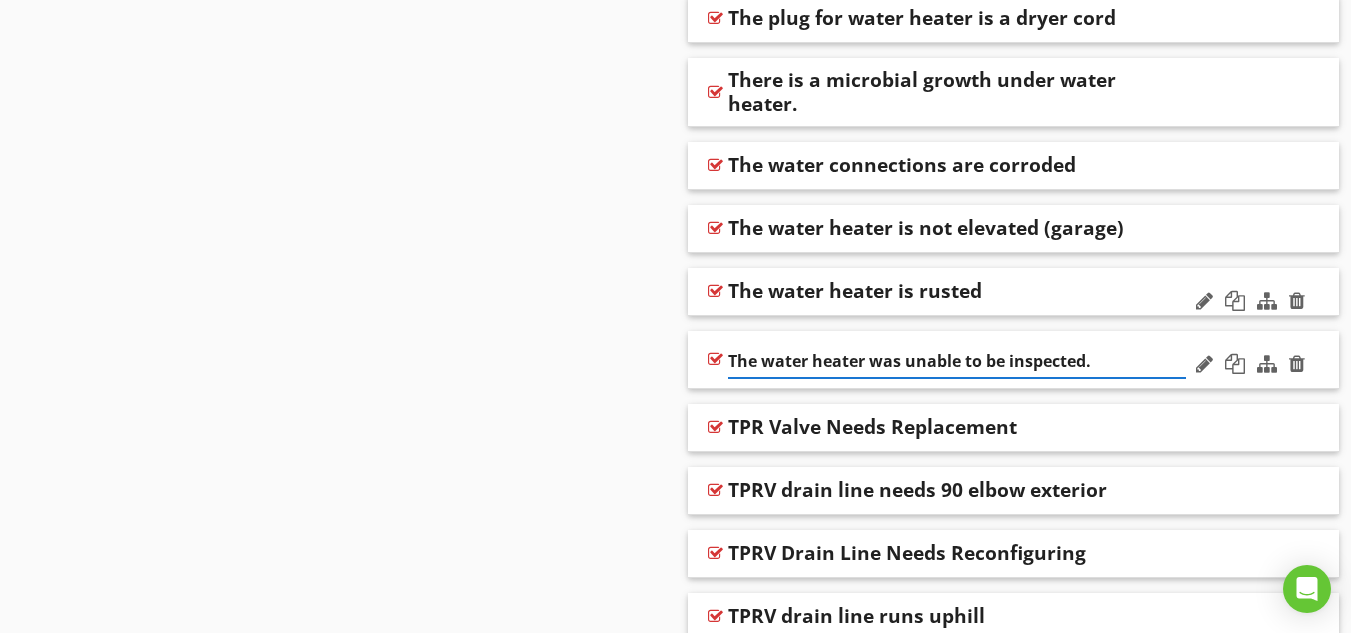 type on "The water heater was unable to be inspected" 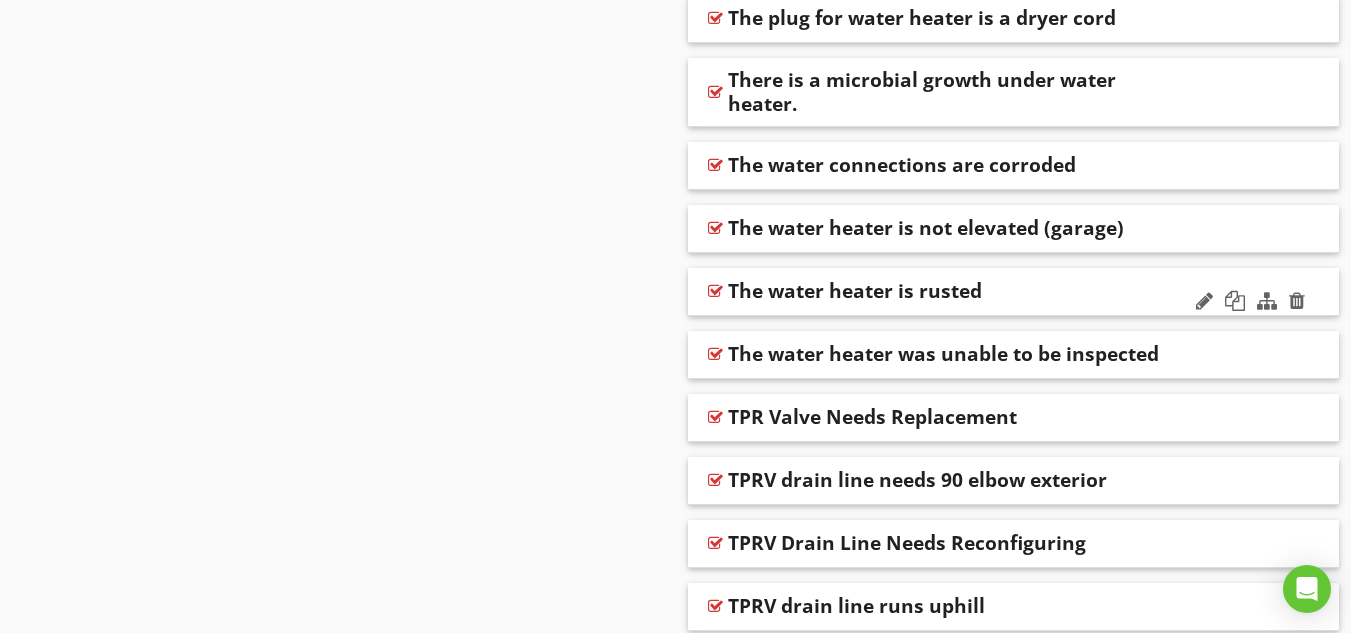 click at bounding box center [715, 291] 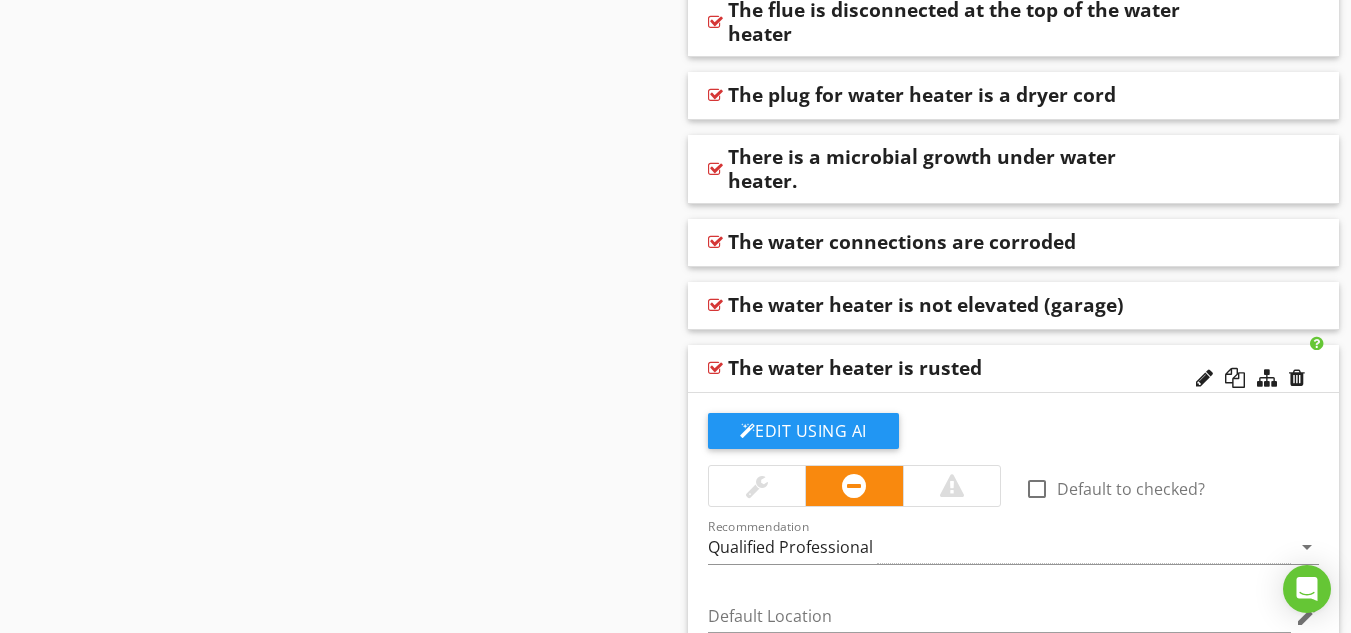 scroll, scrollTop: 6458, scrollLeft: 0, axis: vertical 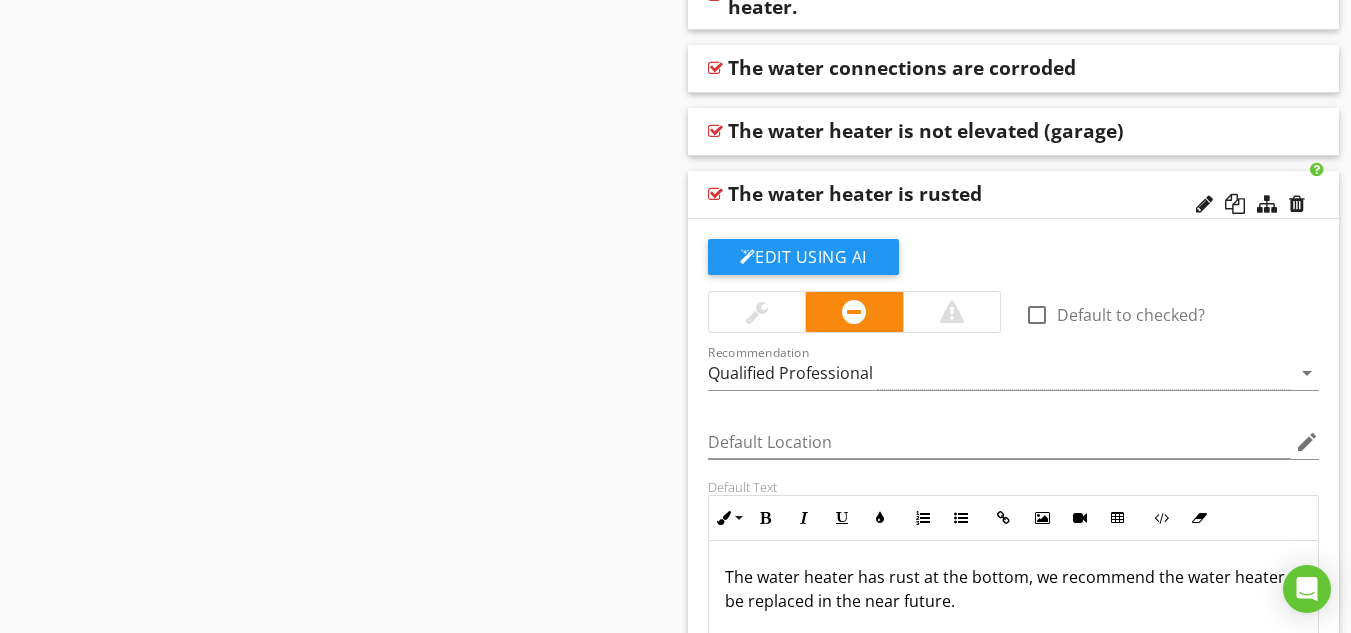 click on "The water heater is rusted" at bounding box center (1014, 195) 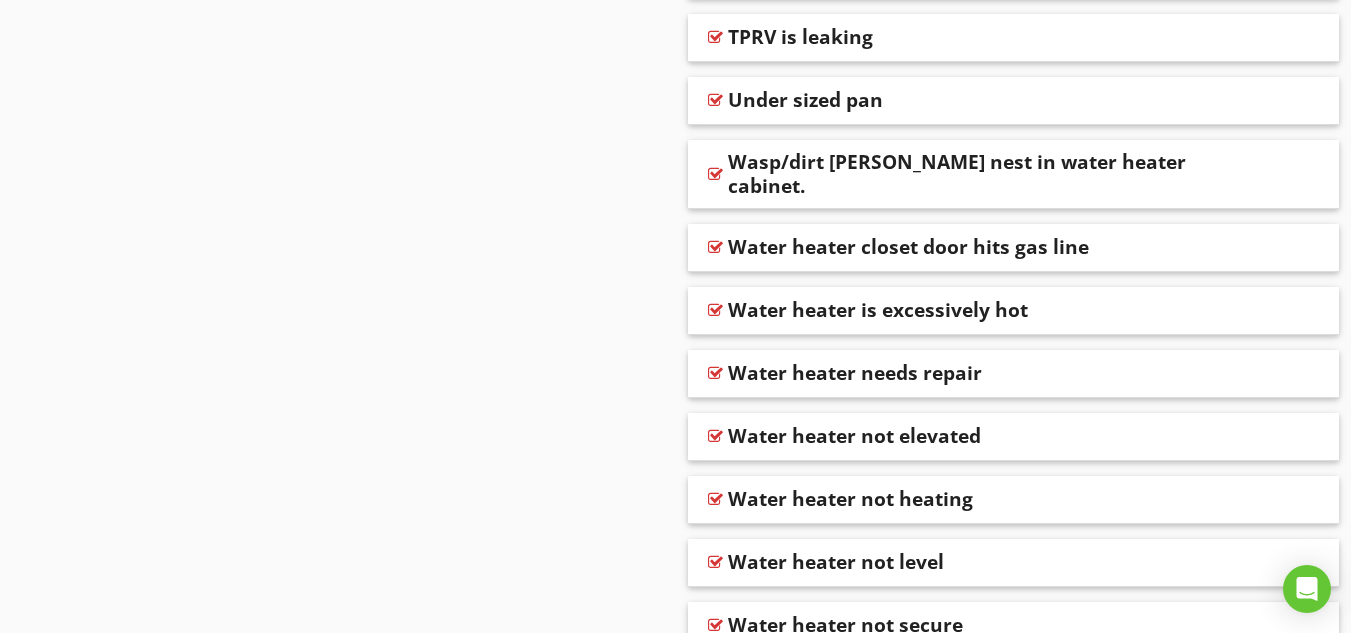 scroll, scrollTop: 7258, scrollLeft: 0, axis: vertical 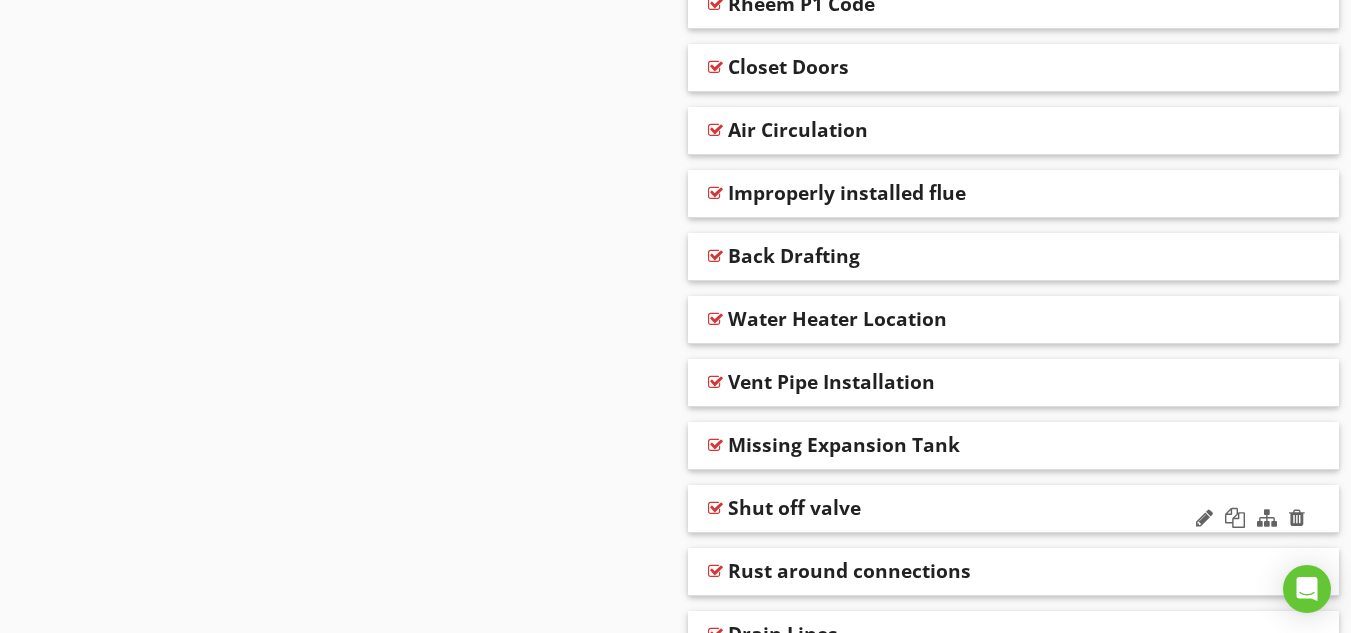 click at bounding box center [715, 508] 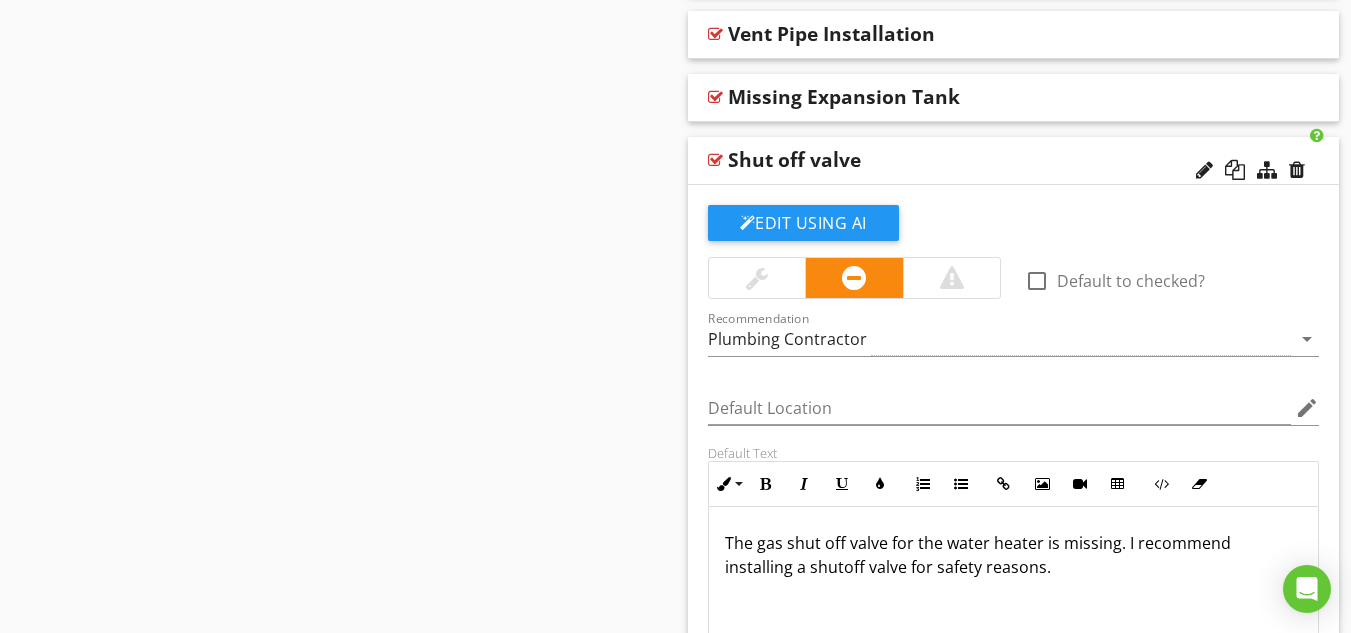 scroll, scrollTop: 9807, scrollLeft: 0, axis: vertical 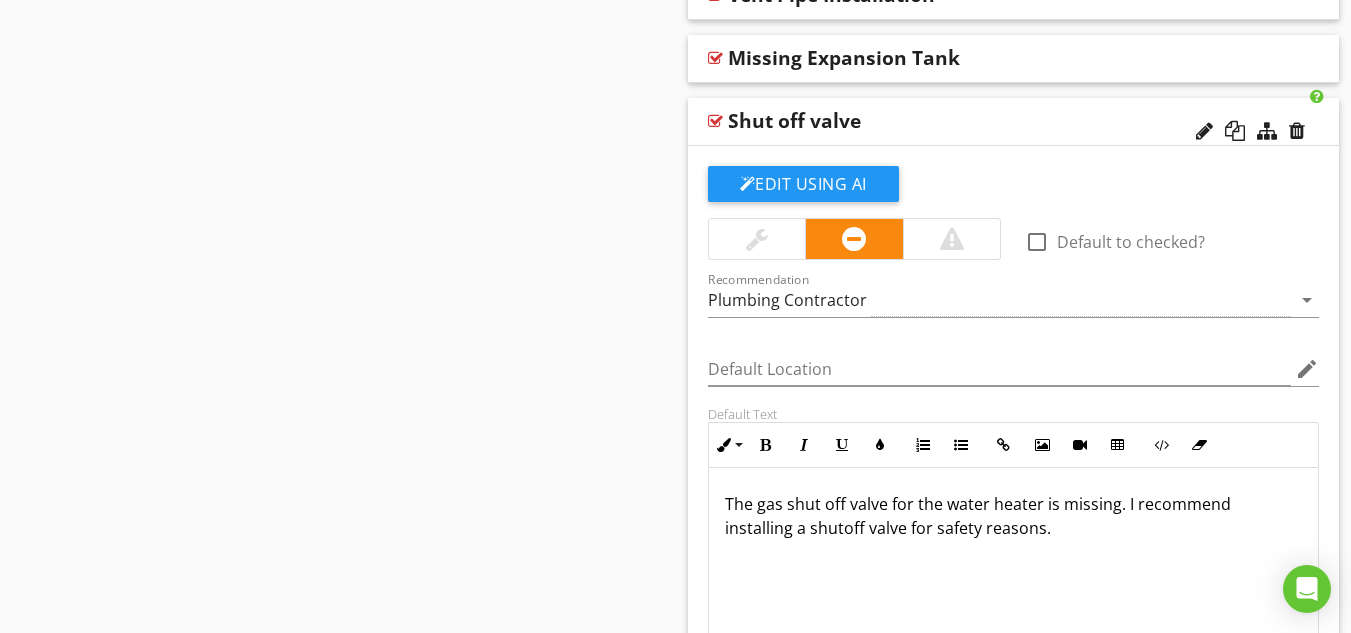 click at bounding box center [715, 121] 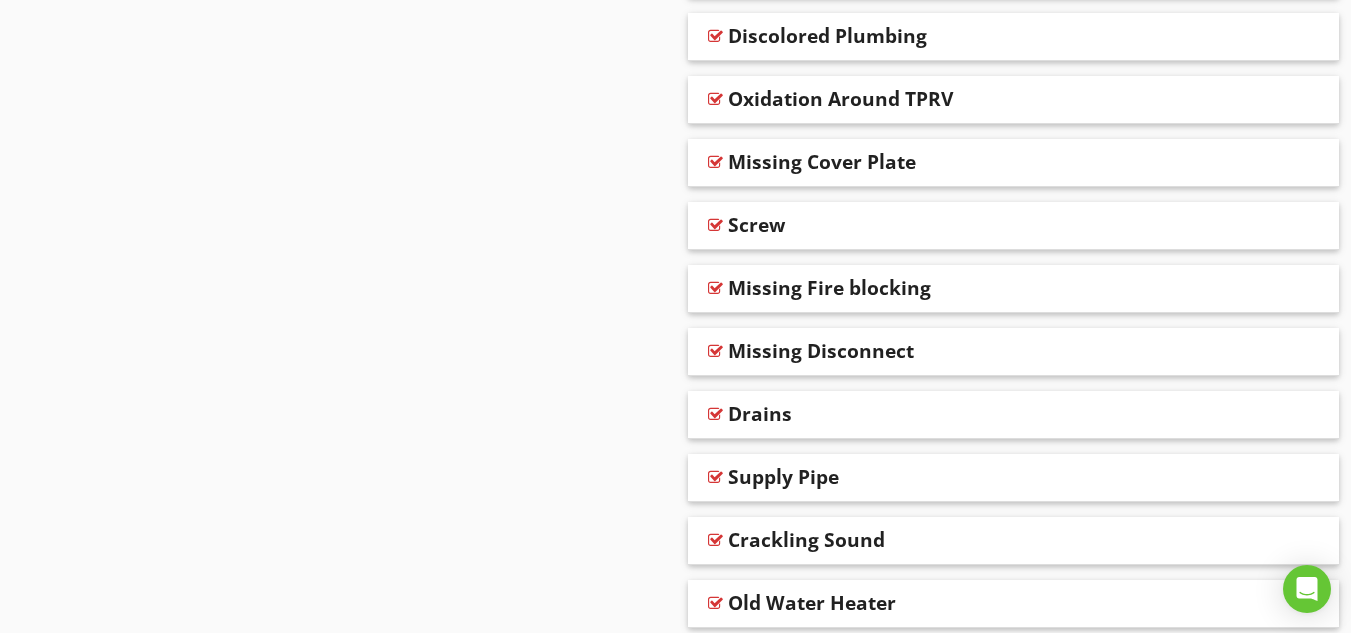 scroll, scrollTop: 10221, scrollLeft: 0, axis: vertical 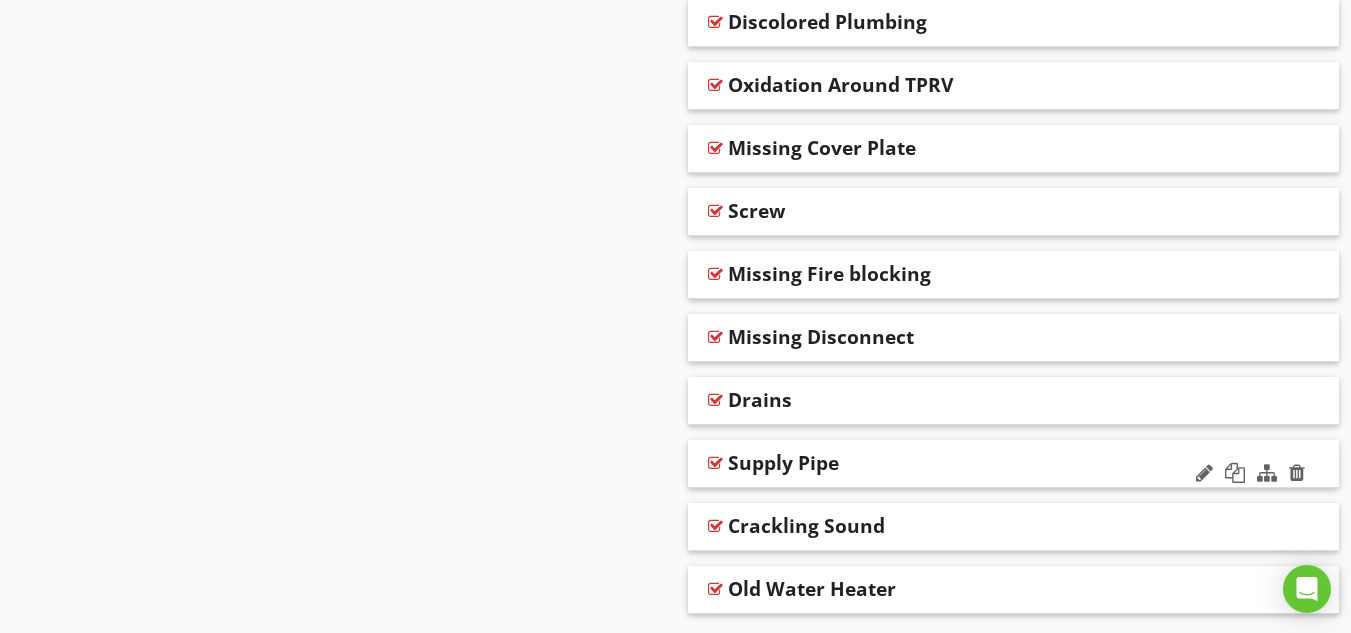 click at bounding box center (715, 463) 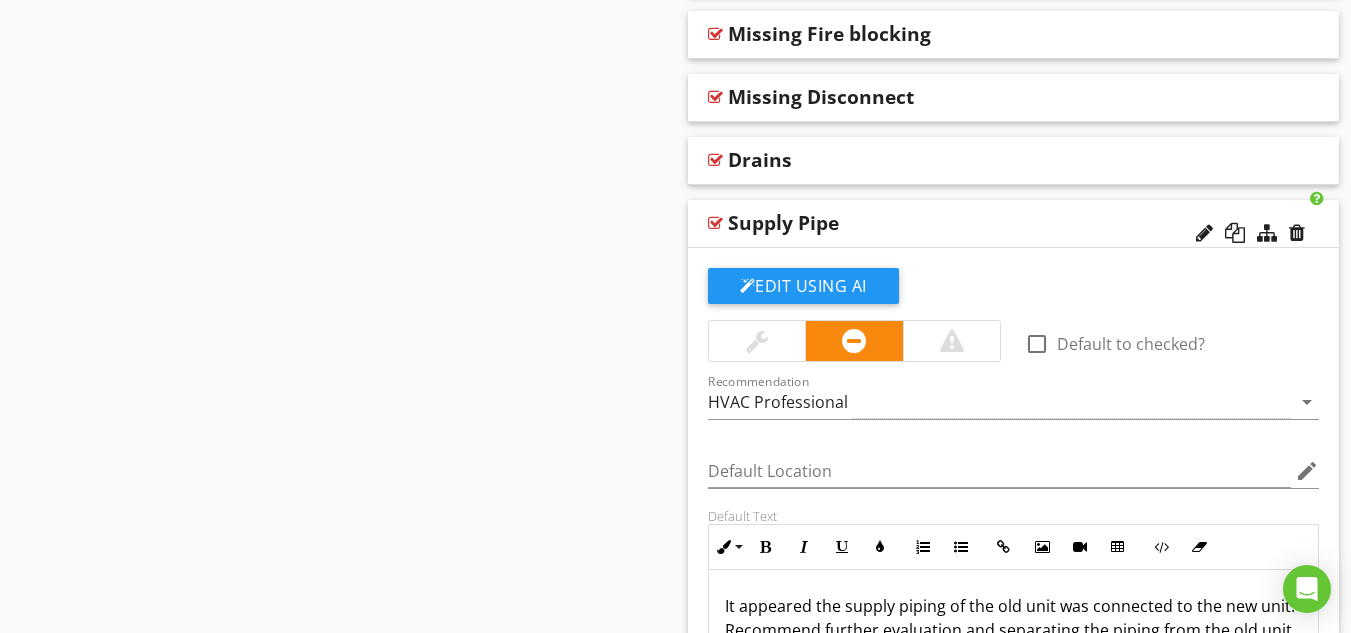 scroll, scrollTop: 10514, scrollLeft: 0, axis: vertical 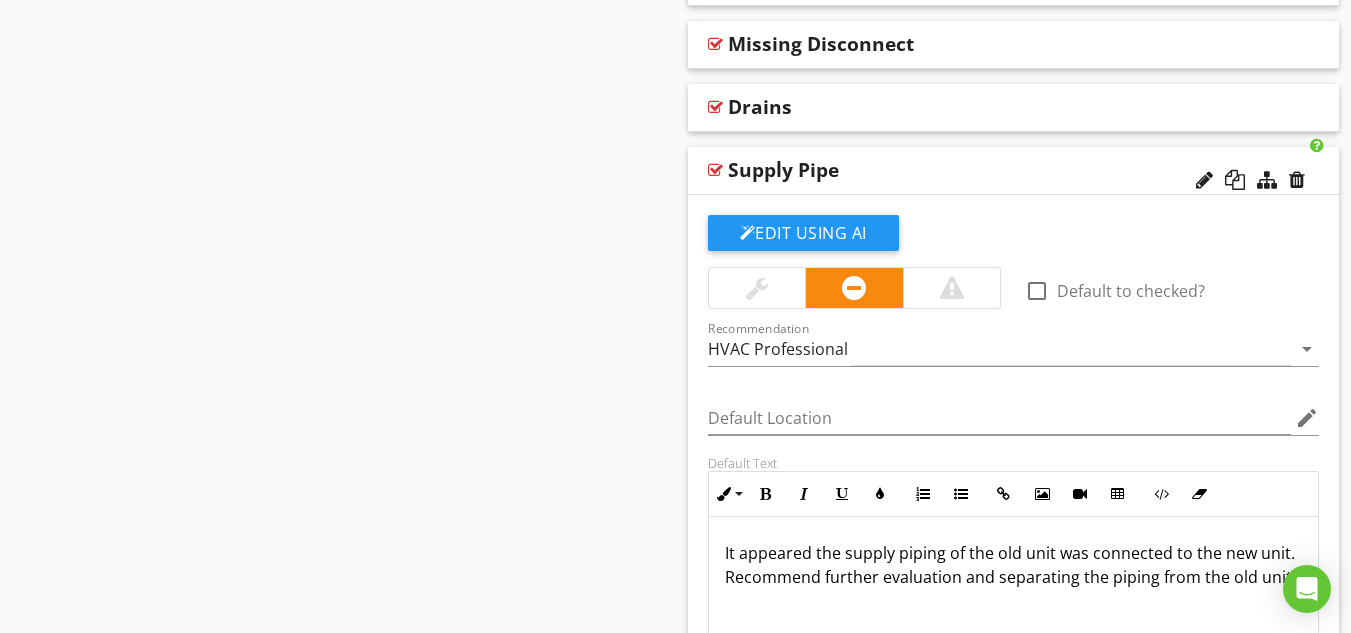 click at bounding box center [715, 170] 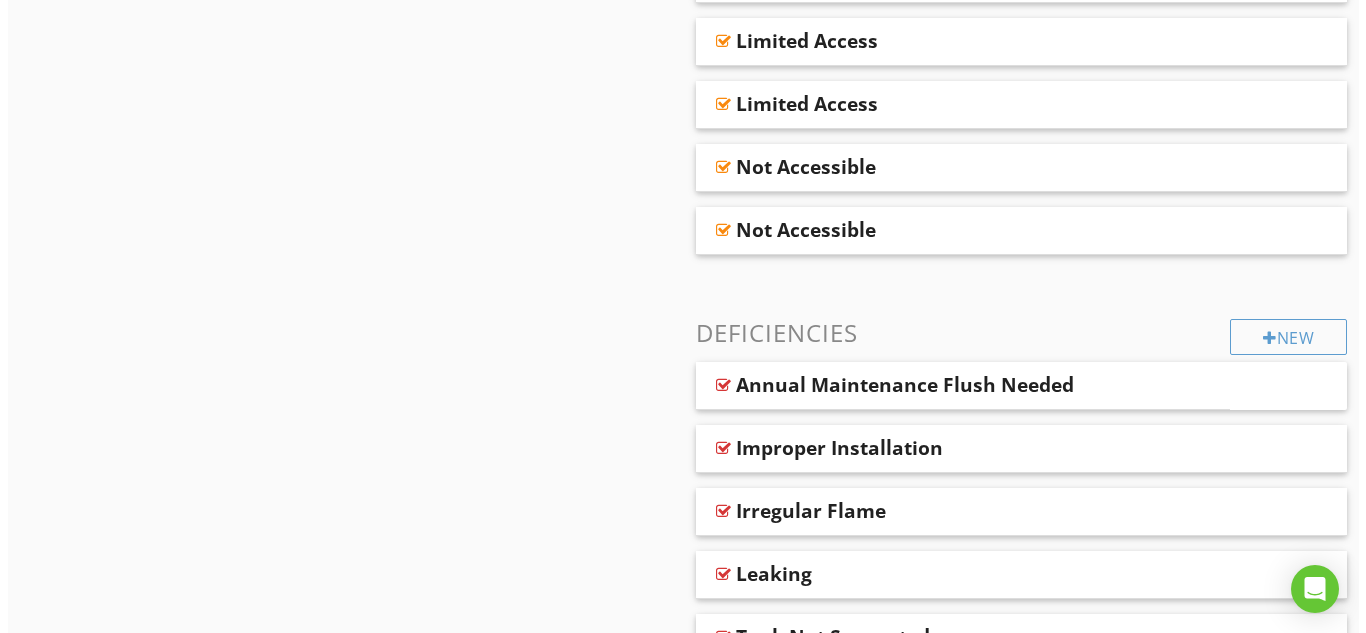 scroll, scrollTop: 1938, scrollLeft: 0, axis: vertical 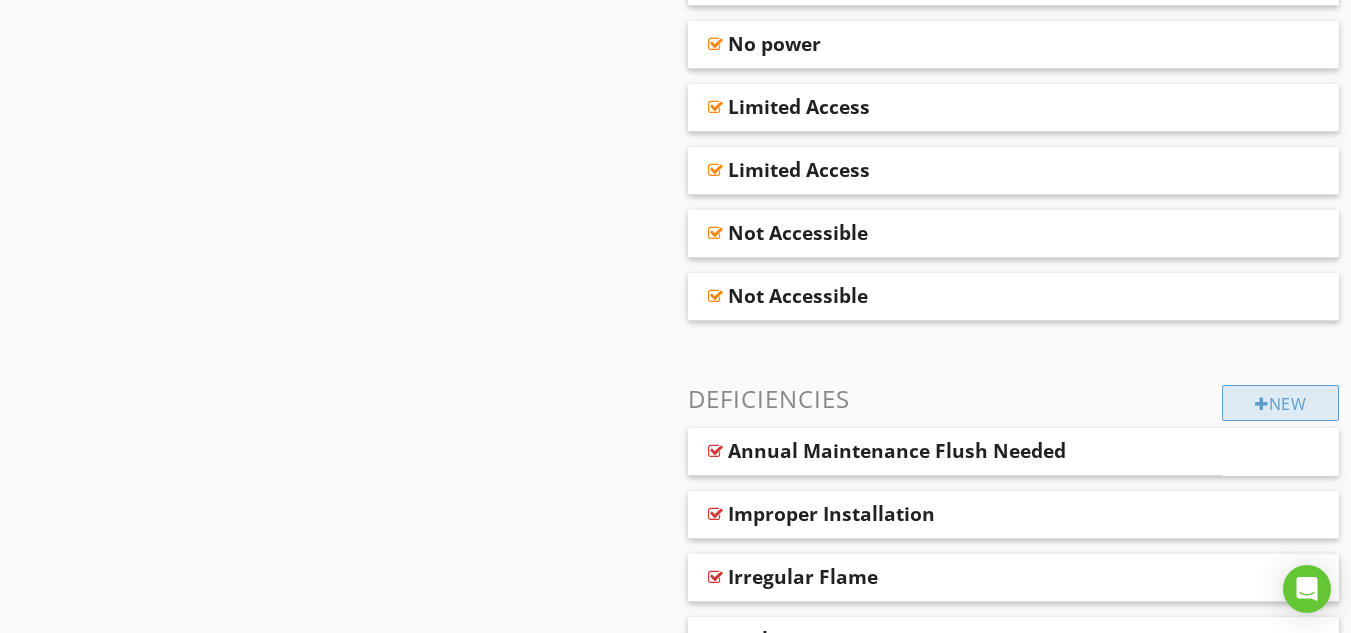 click on "New" at bounding box center [1280, 403] 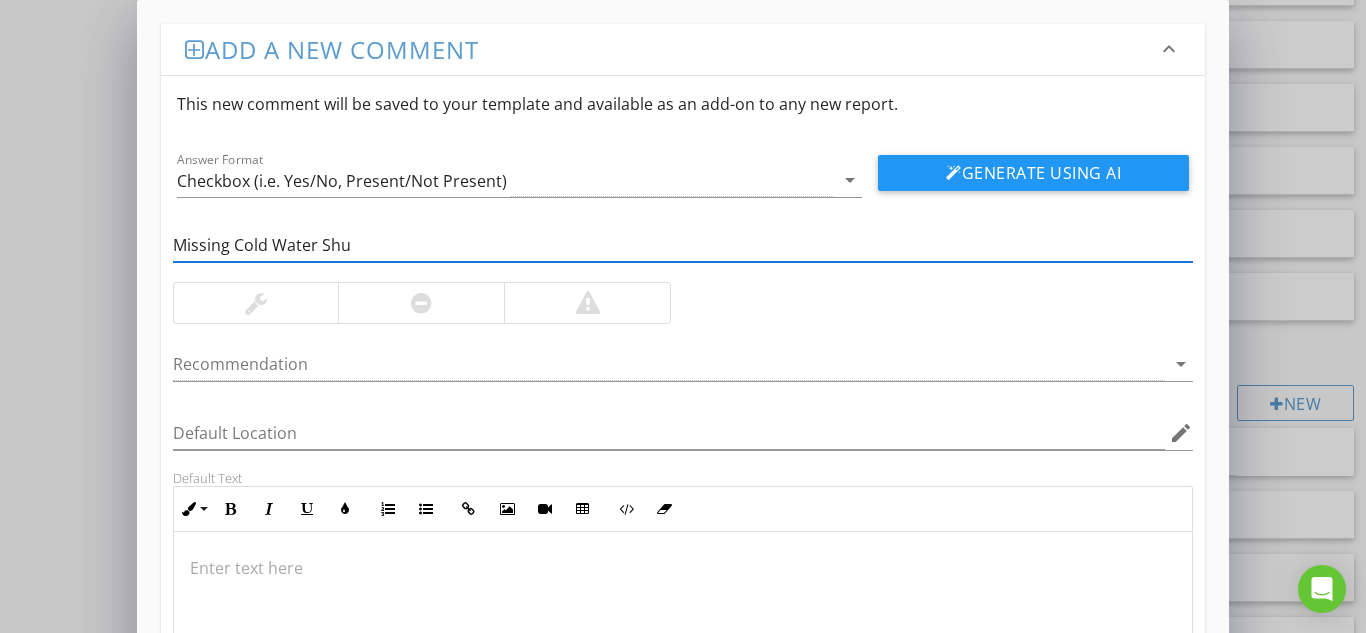 click on "Missing Cold Water Shu" at bounding box center [683, 245] 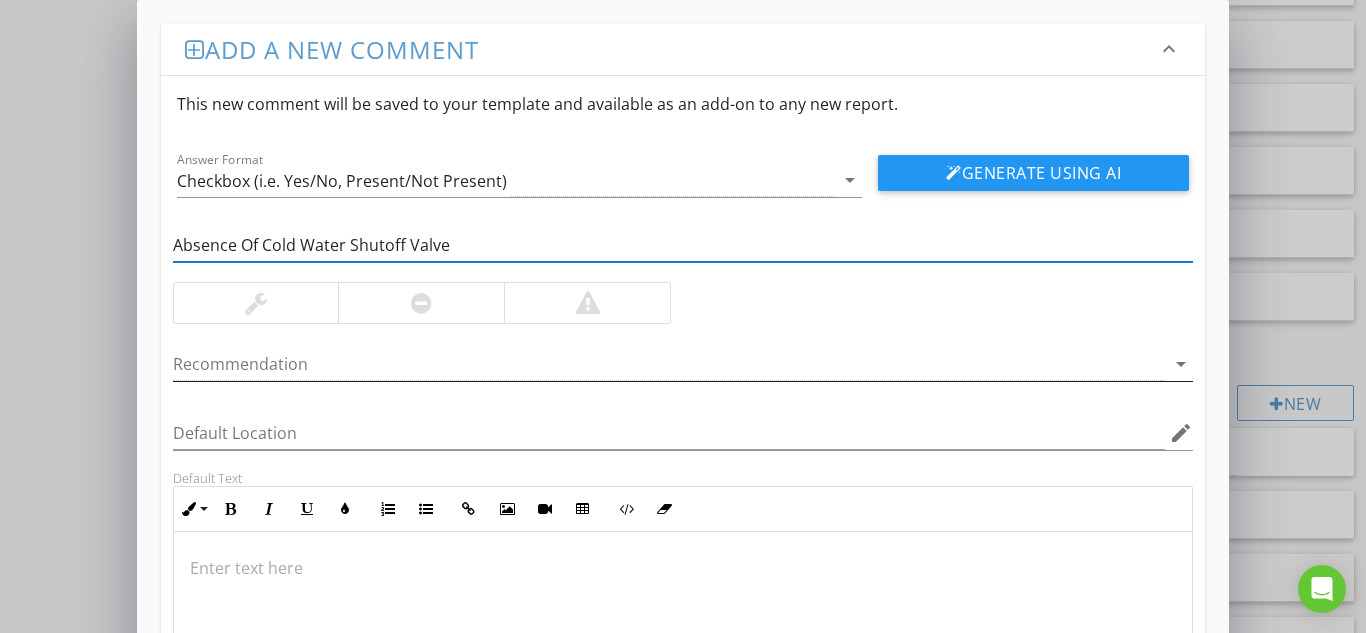 type on "Absence Of Cold Water Shutoff Valve" 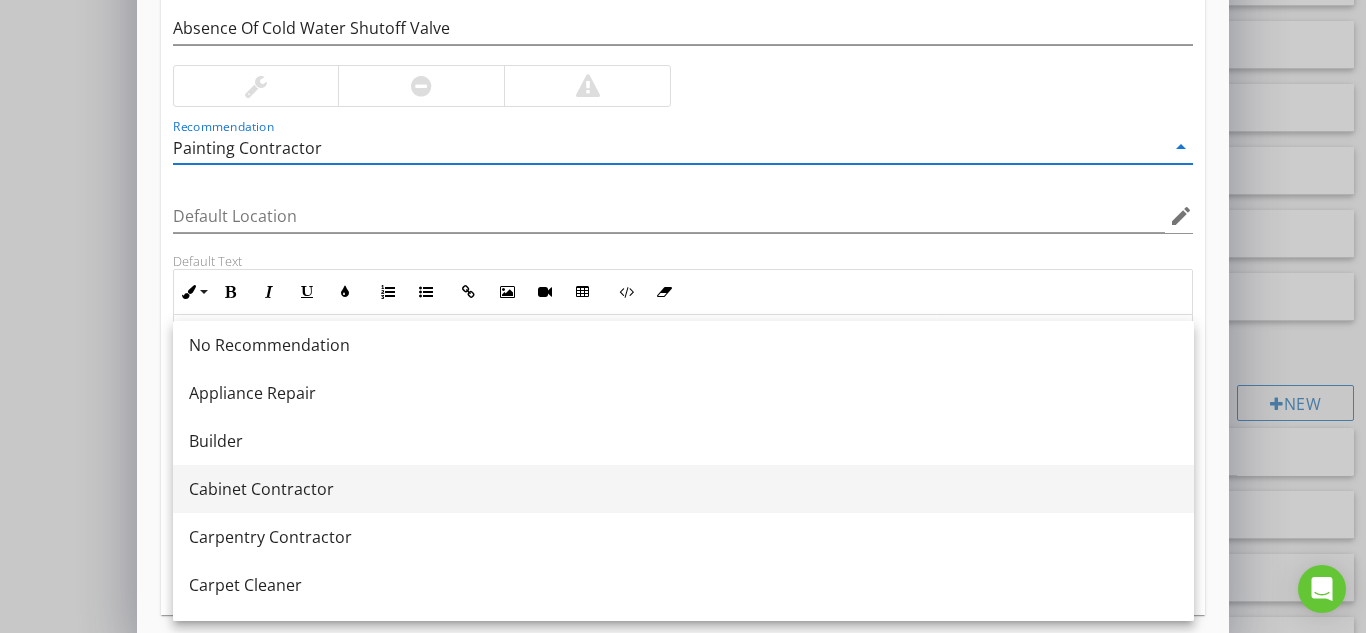 scroll, scrollTop: 235, scrollLeft: 0, axis: vertical 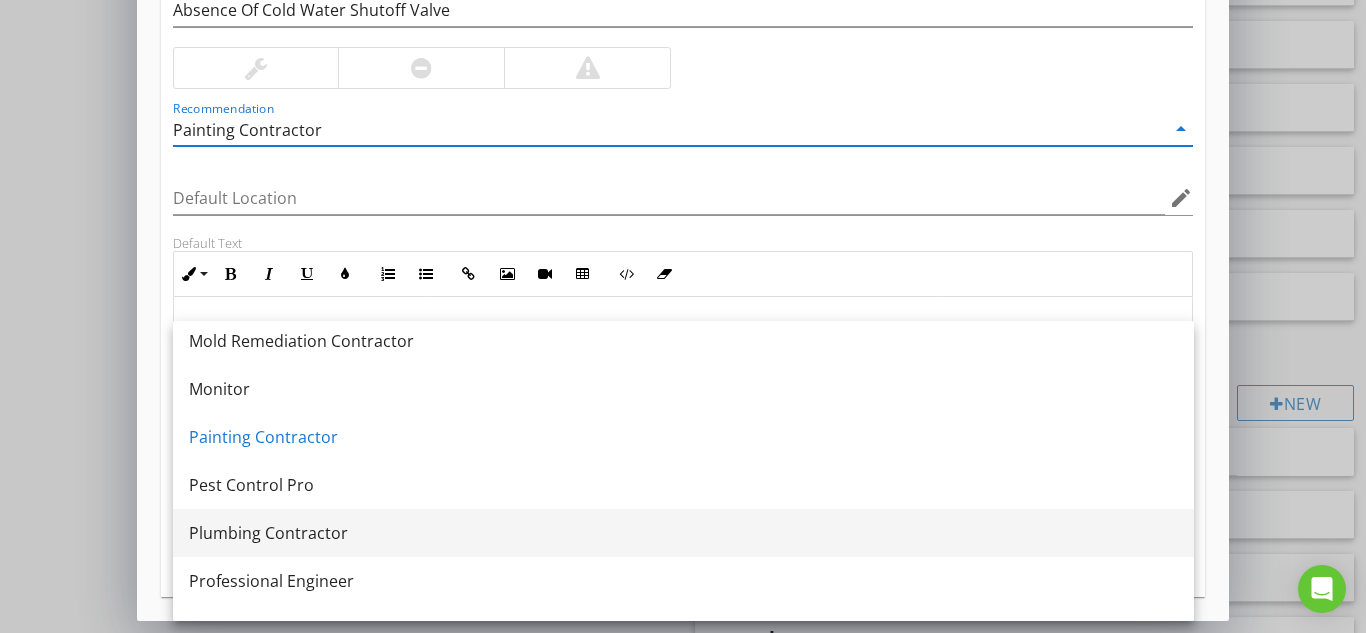 click on "Plumbing Contractor" at bounding box center [683, 533] 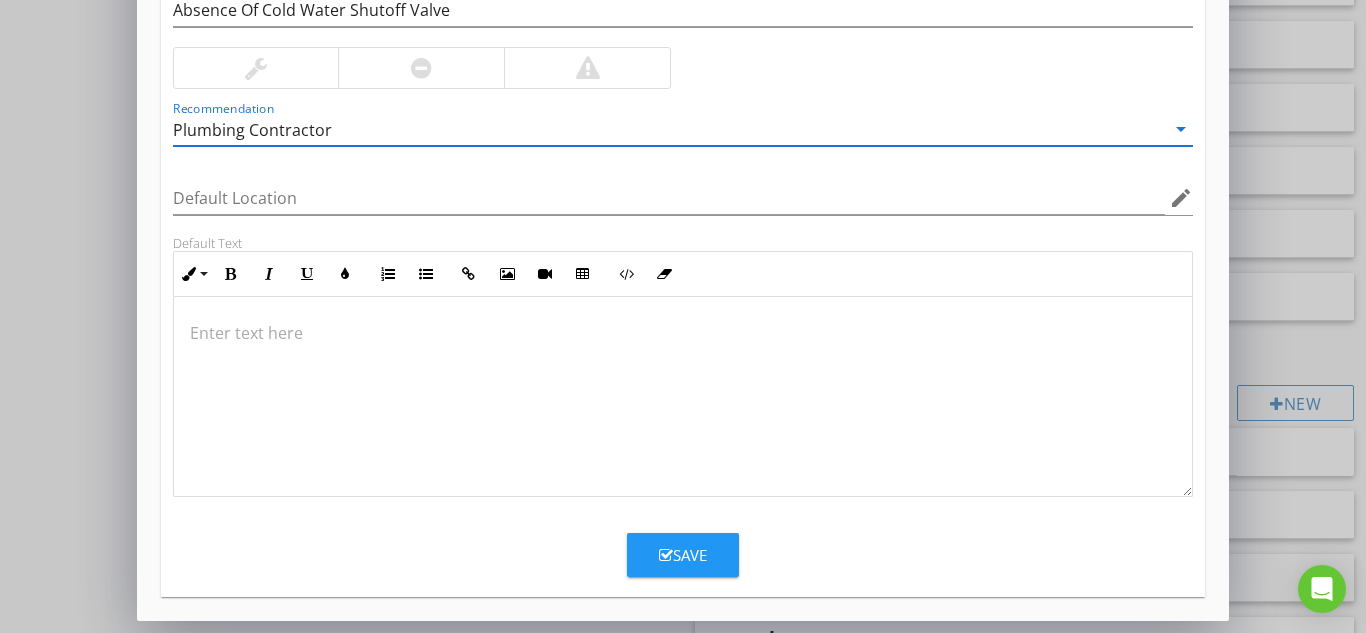 click at bounding box center (683, 333) 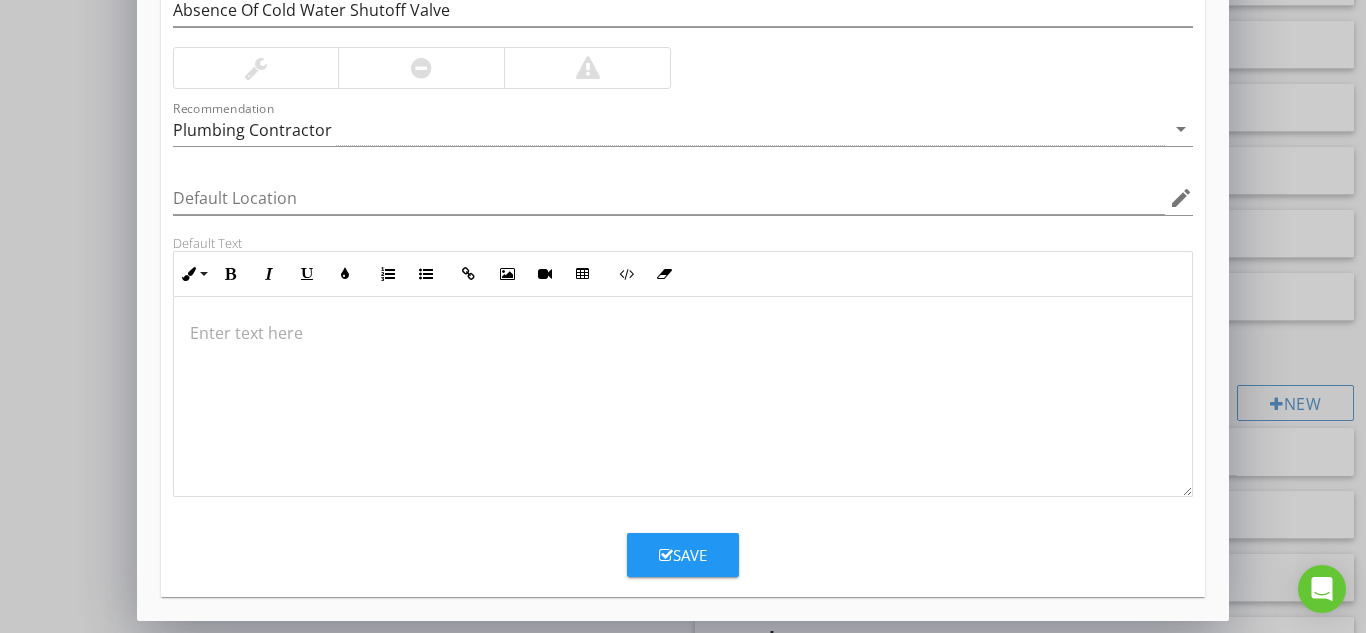 click at bounding box center [421, 68] 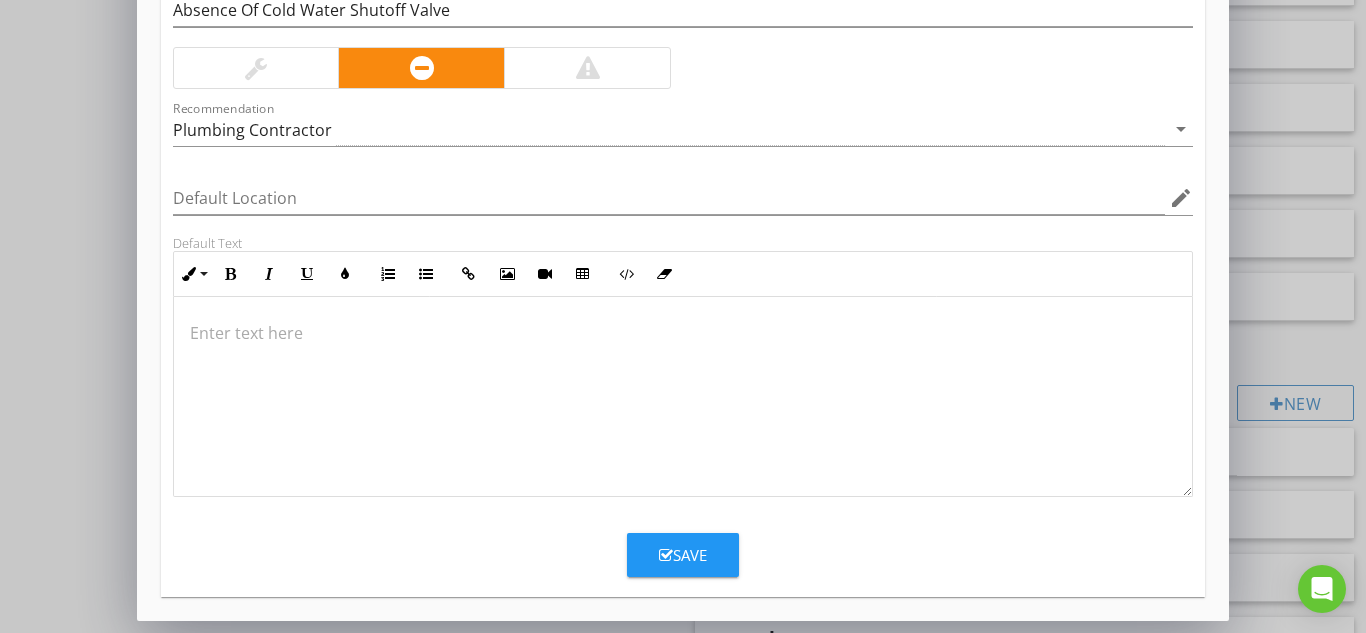 click at bounding box center (683, 333) 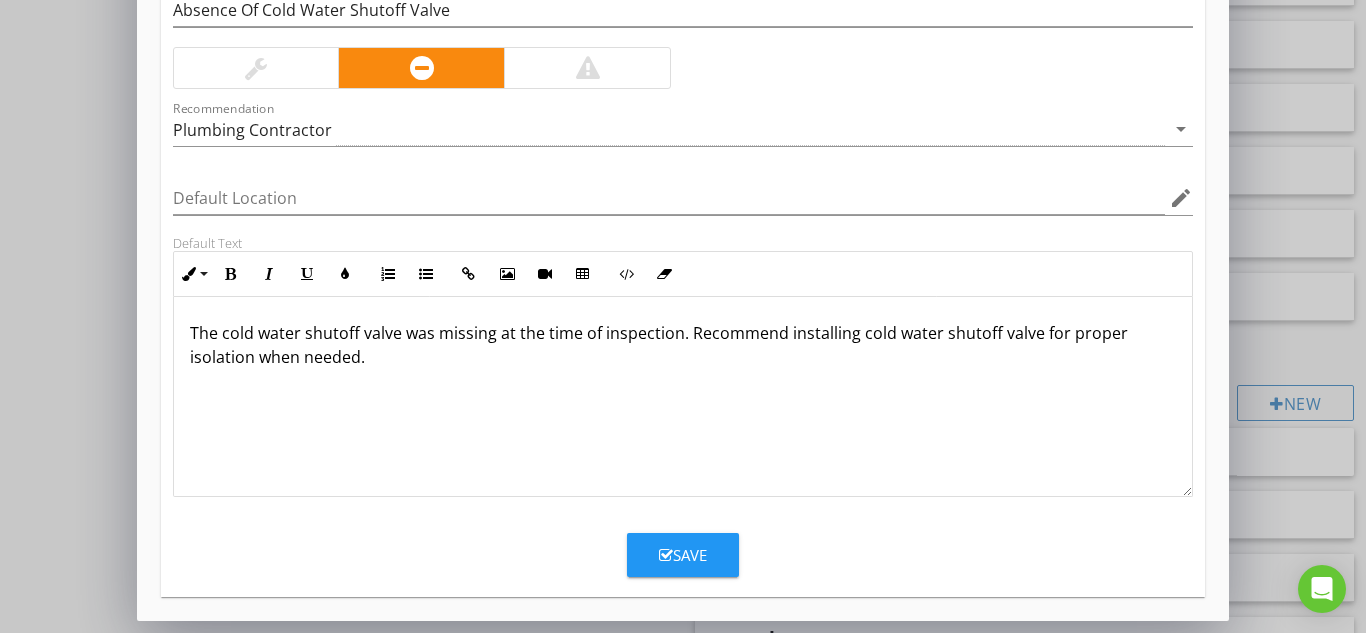 click on "Save" at bounding box center (683, 555) 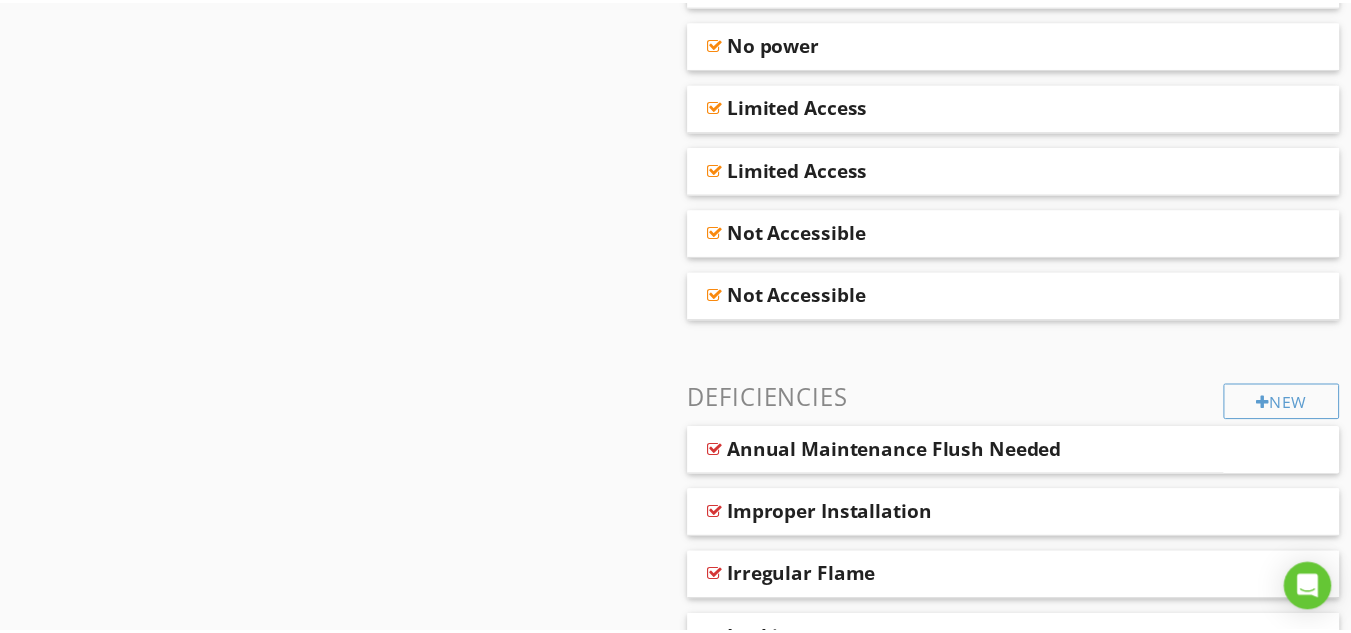 scroll, scrollTop: 138, scrollLeft: 0, axis: vertical 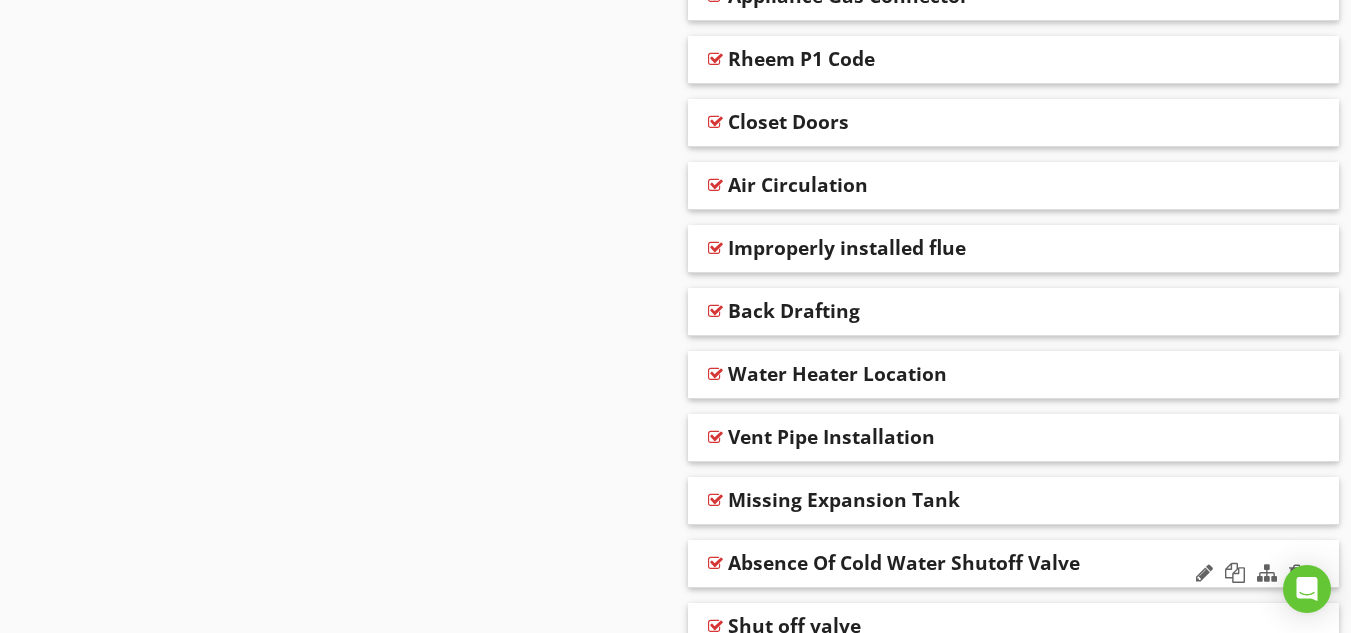 click at bounding box center [715, 563] 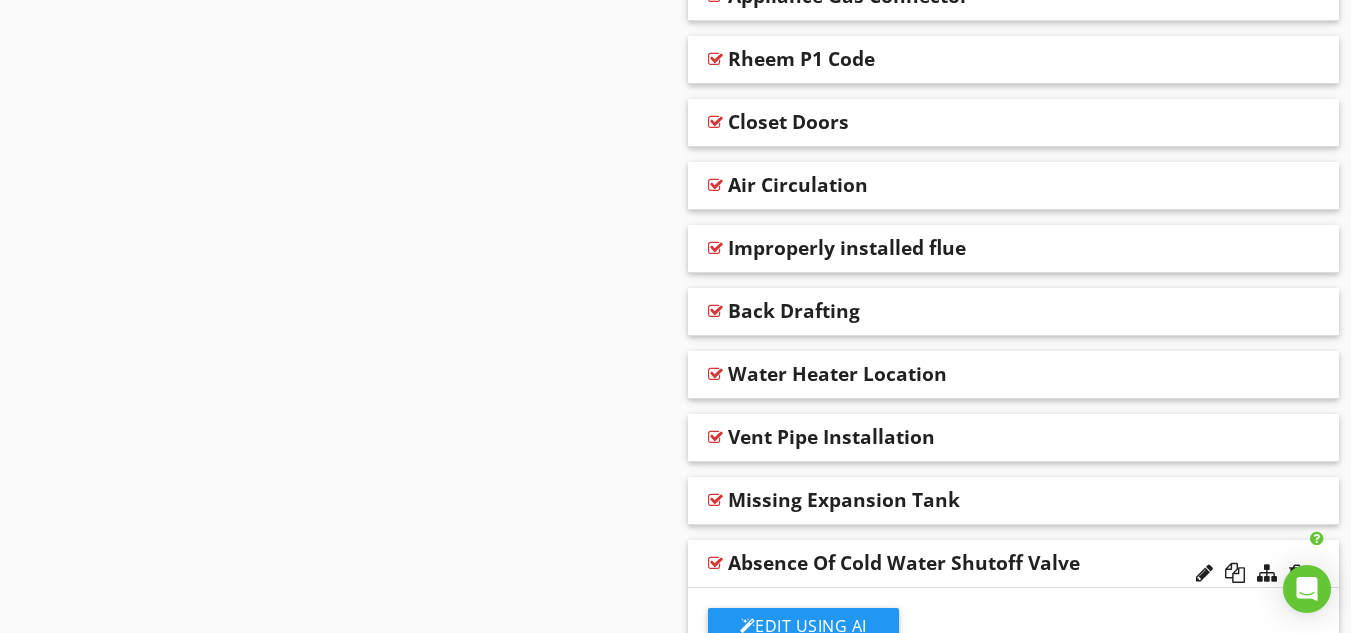 click on "Sections
Information           I. Structural Systems           II. Electrical Systems           III. Heating, Ventilation and Air Conditioning Systems           IV. Plumbing Systems           V. Appliances           VI. Optional Systems           VII. Other
Section
Attachments
Attachment
Items
A. Plumbing Supply, Distribution Systems, and Fixtures           B. Drains, Wastes, and Vents           C. Water Heating Equipment           D. Hydro-Massage Therapy Equipment           E. Gas Distribution Systems and Gas Appliances           F. Other
Item
Comments
New
Informational
SOP
Annual Maintenance Flush
What Was Inspected
Energy Sources" at bounding box center [675, -3440] 